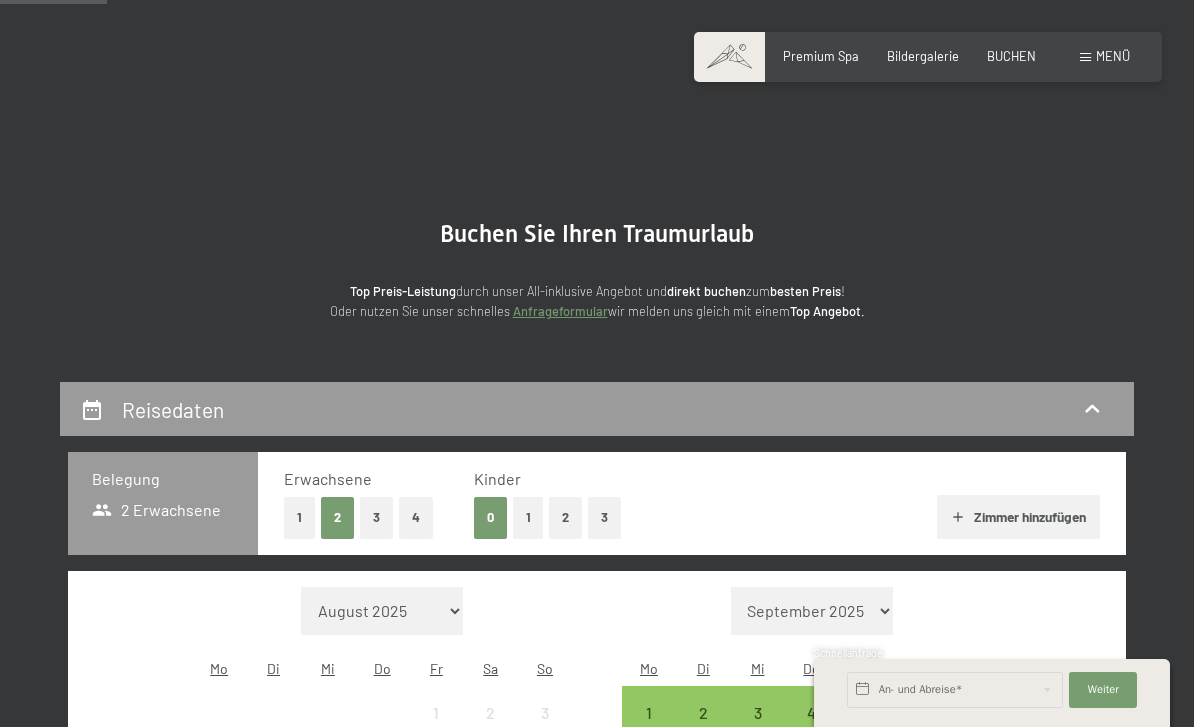 scroll, scrollTop: 274, scrollLeft: 0, axis: vertical 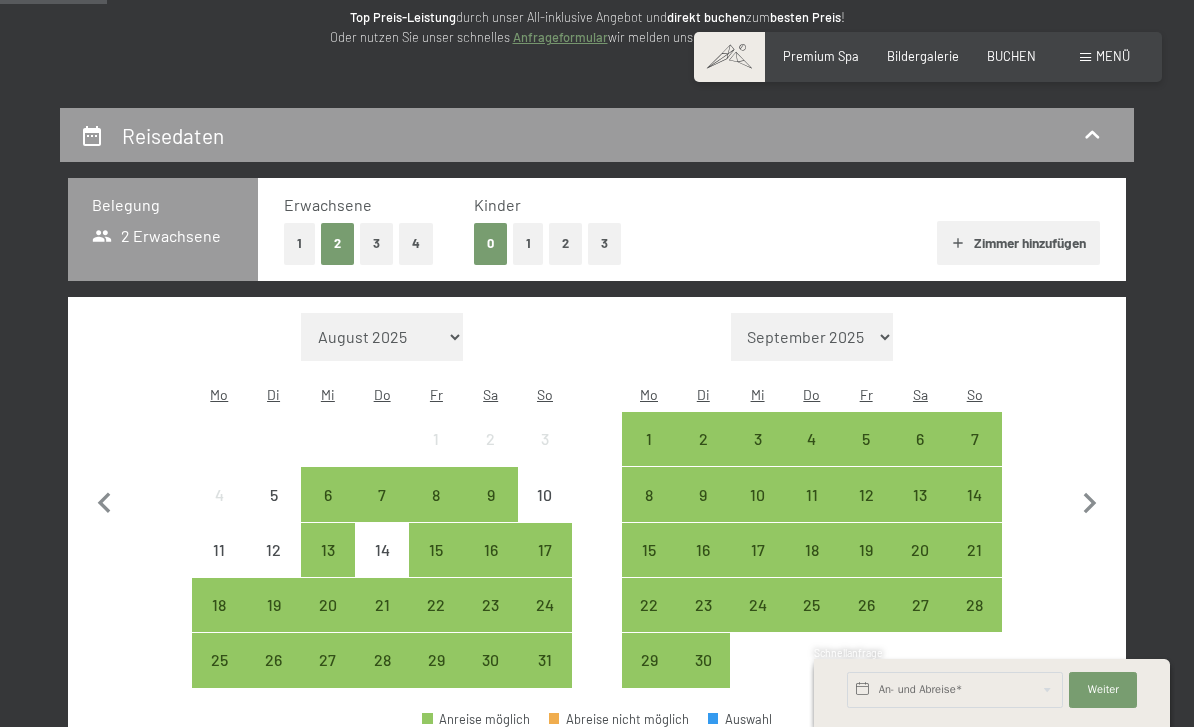 click 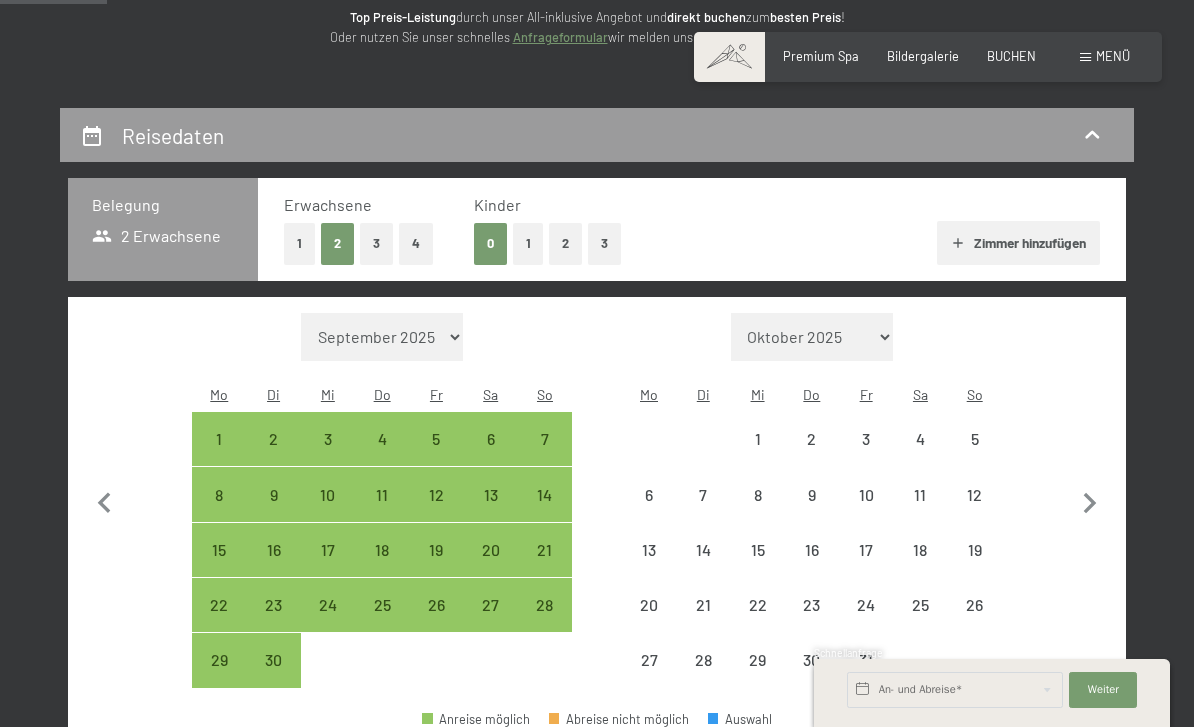 select on "2025-09-01" 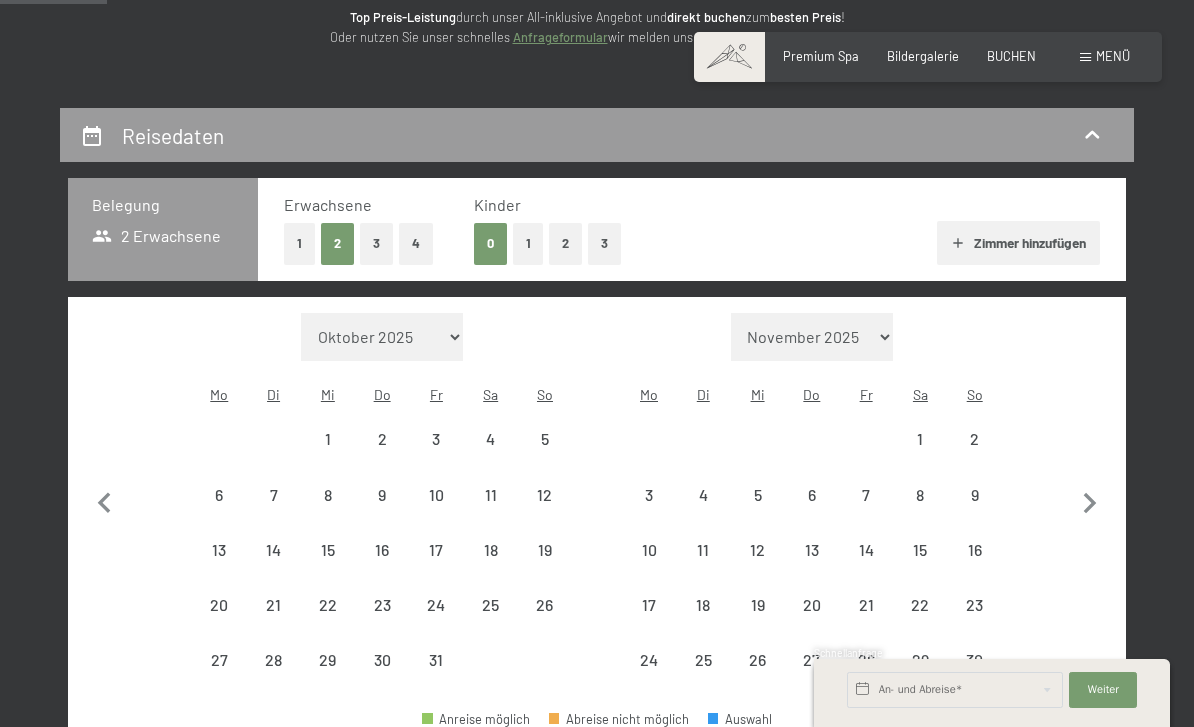 click 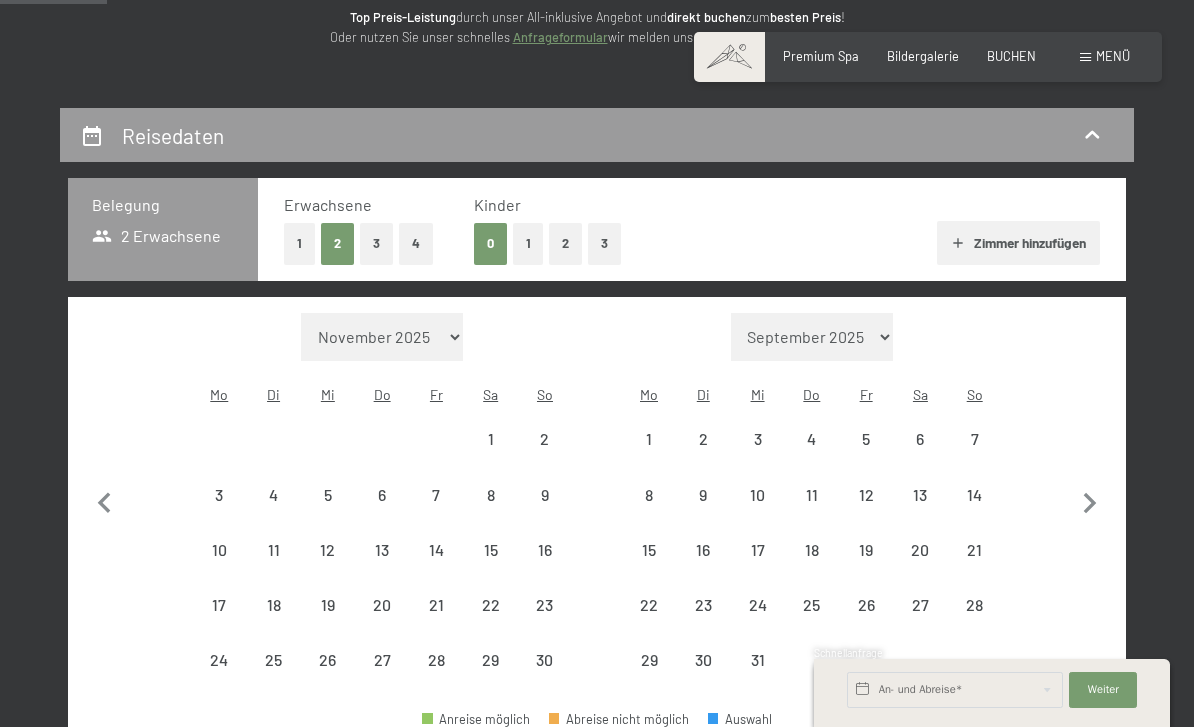 click 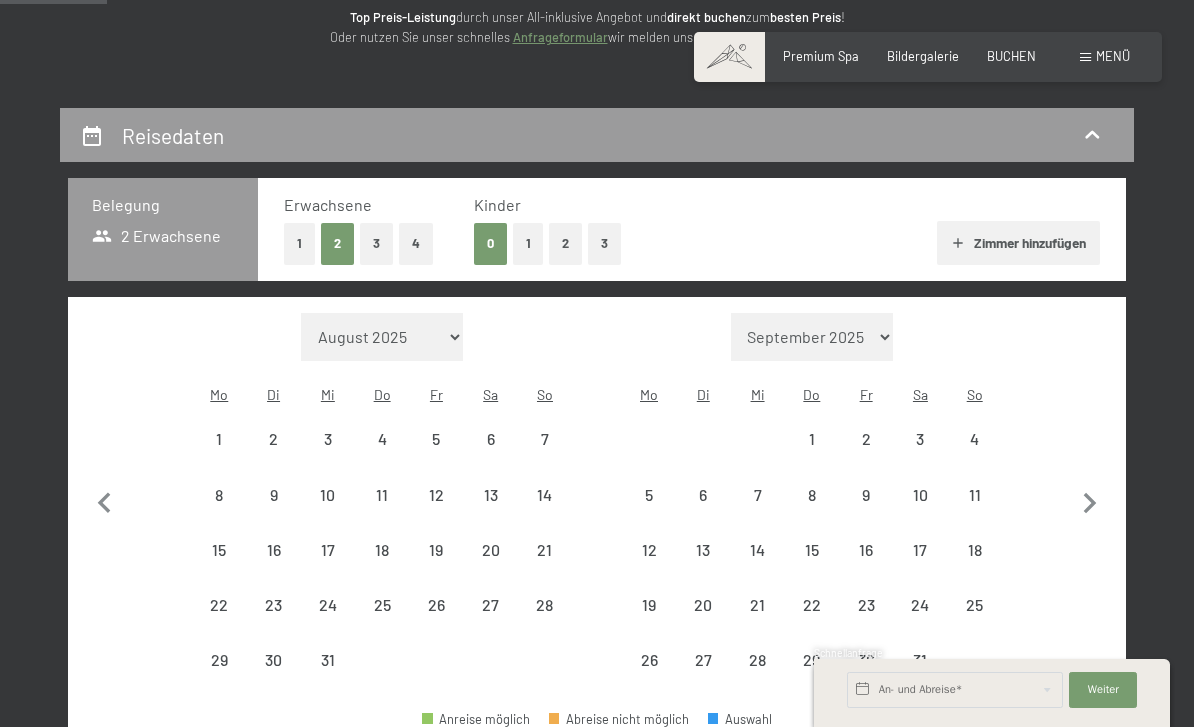 click 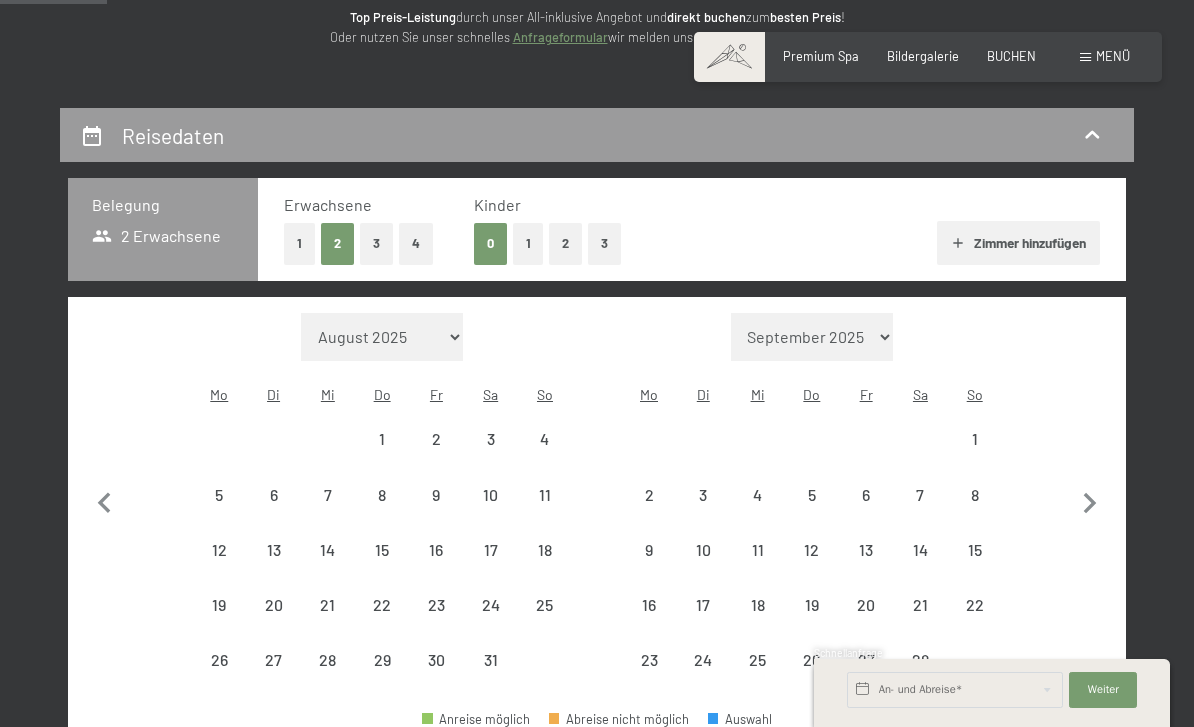 select on "[DATE]" 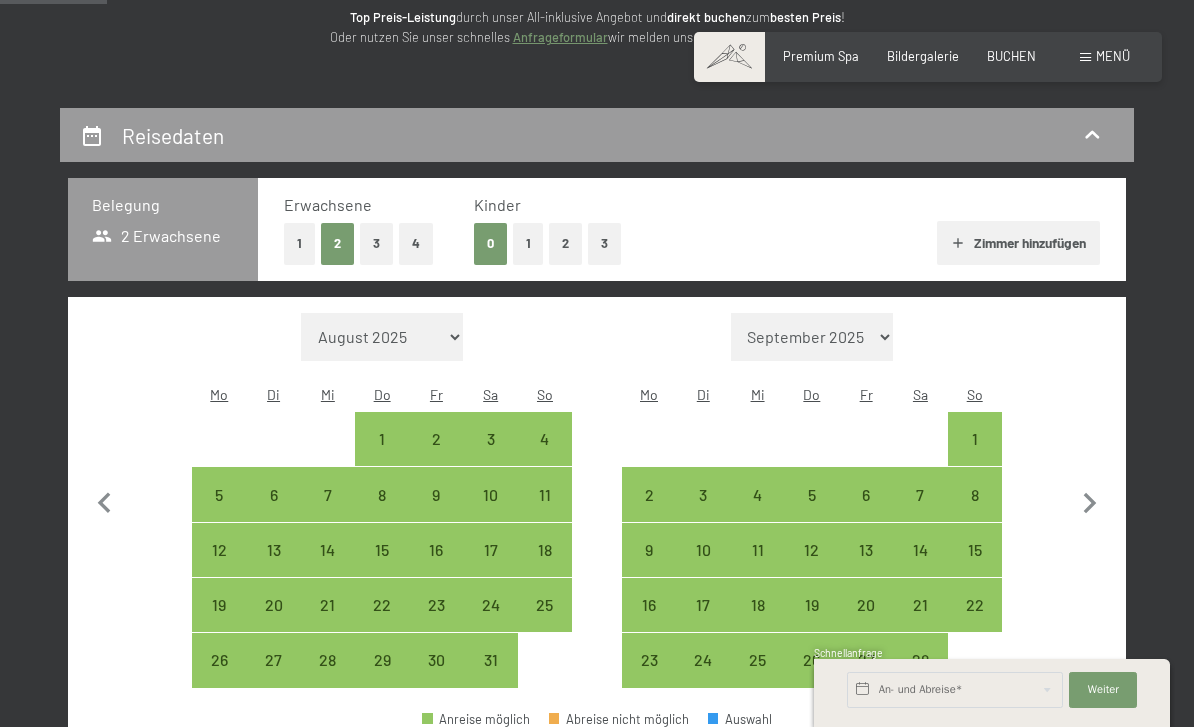 click 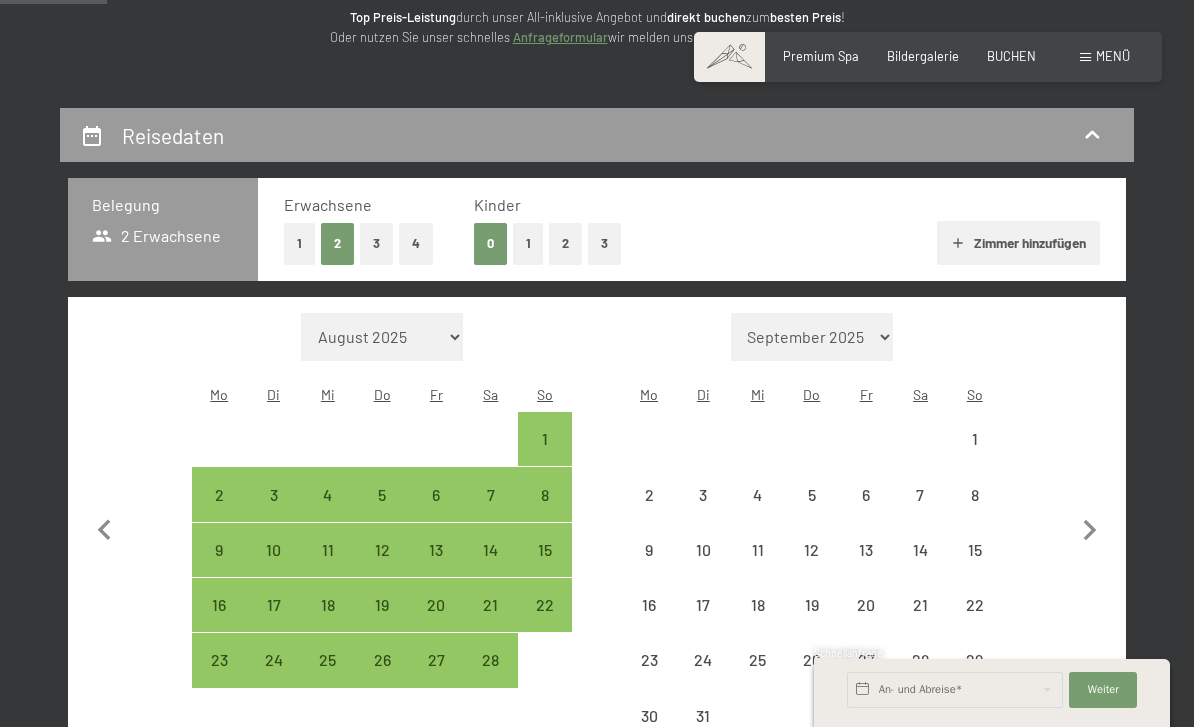 select on "[DATE]" 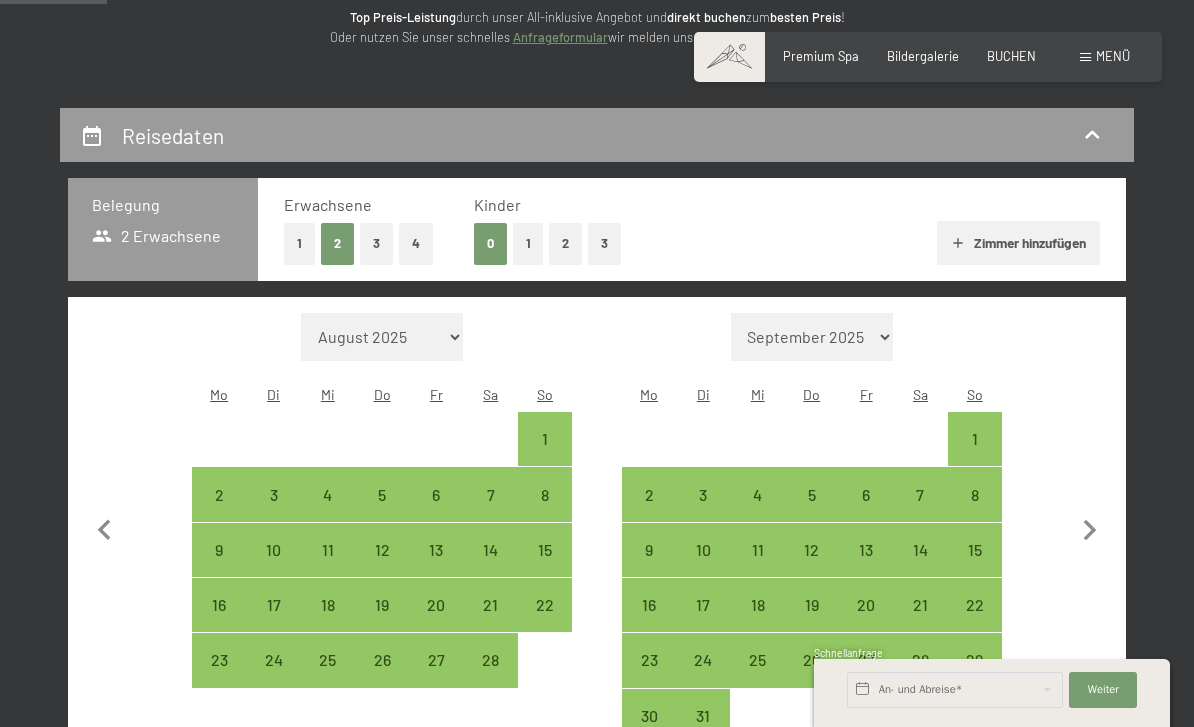 click on "28" at bounding box center (920, 677) 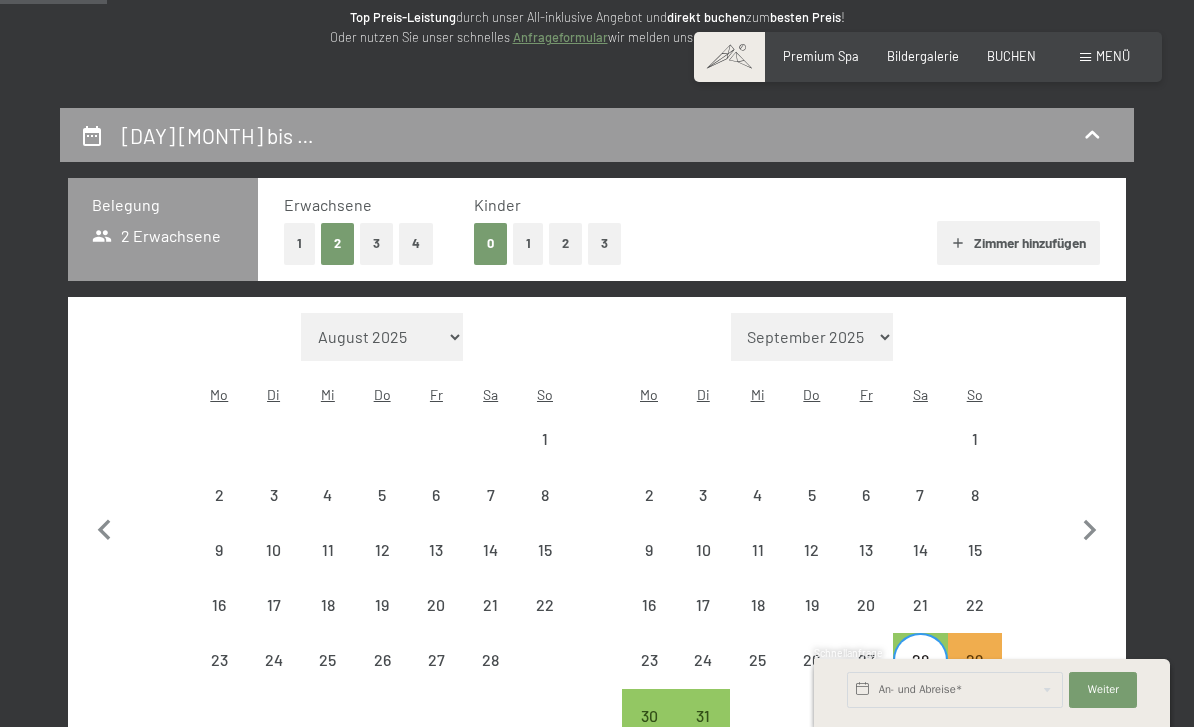 click 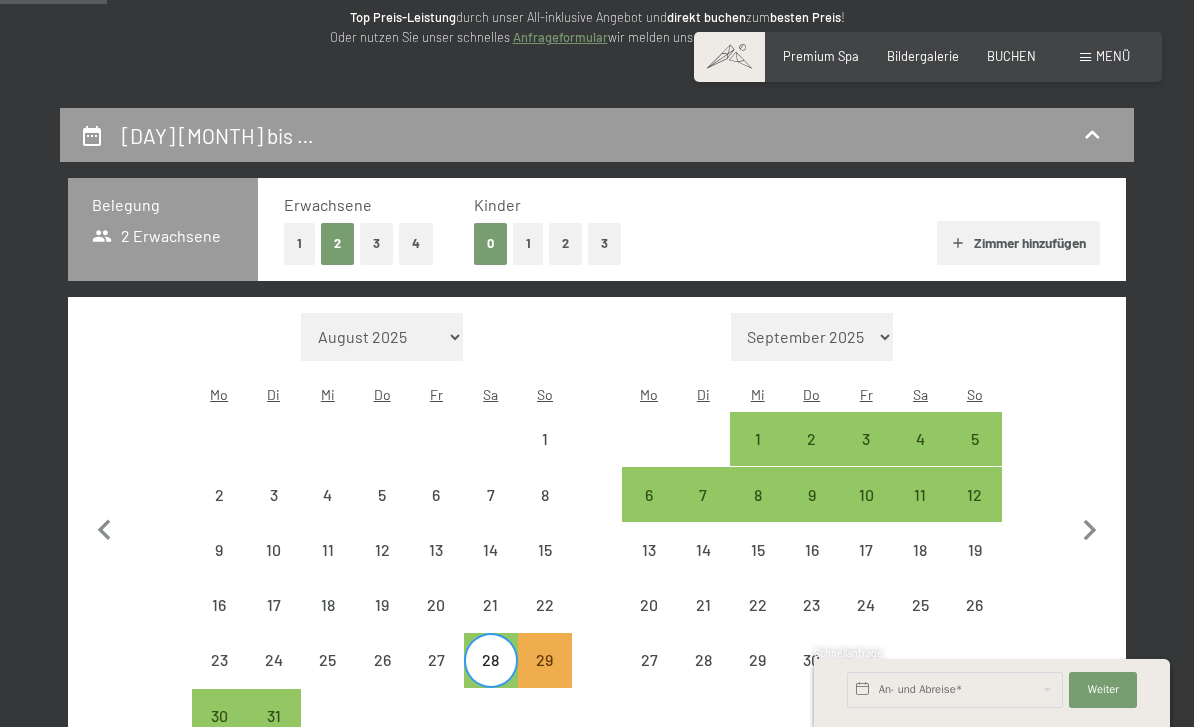 select on "[DATE]" 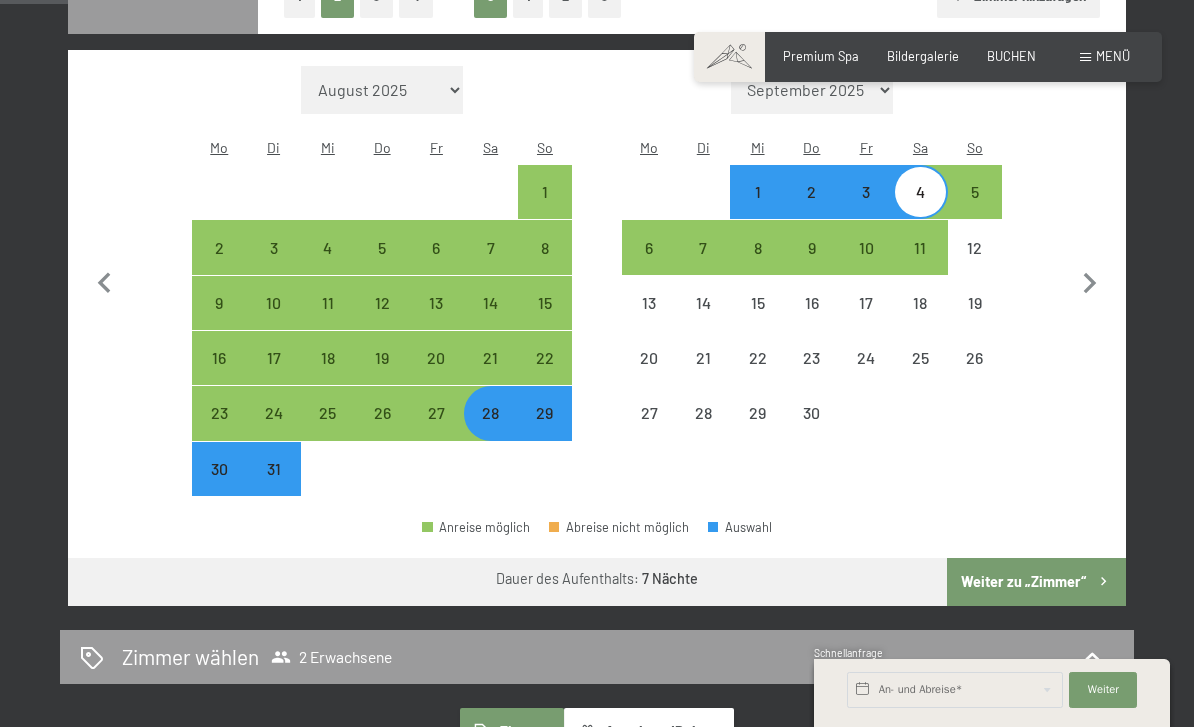 scroll, scrollTop: 523, scrollLeft: 0, axis: vertical 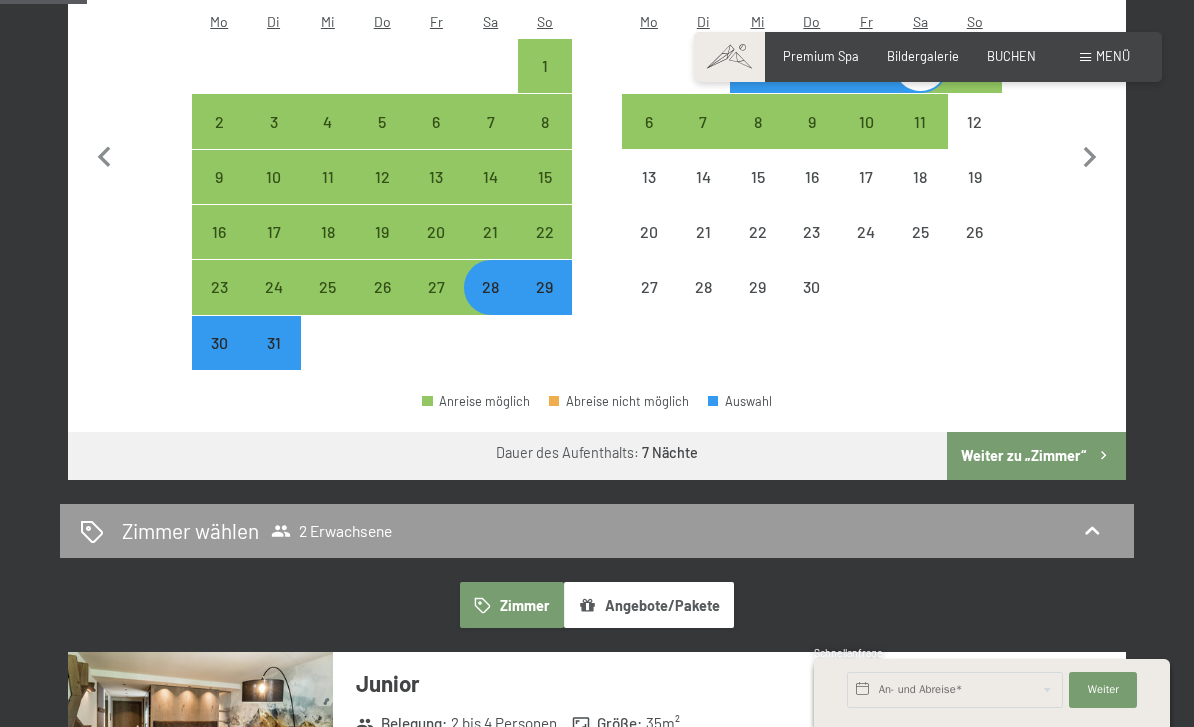 click on "Weiter zu „Zimmer“" at bounding box center (1036, 456) 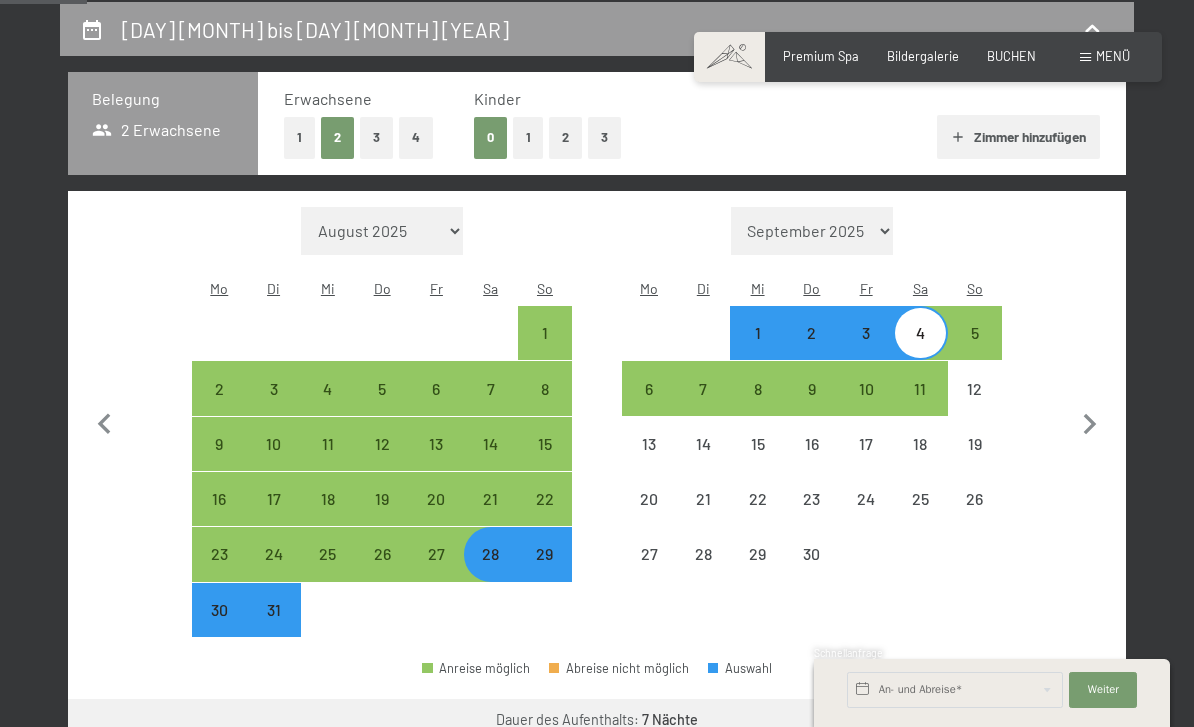 select on "[DATE]" 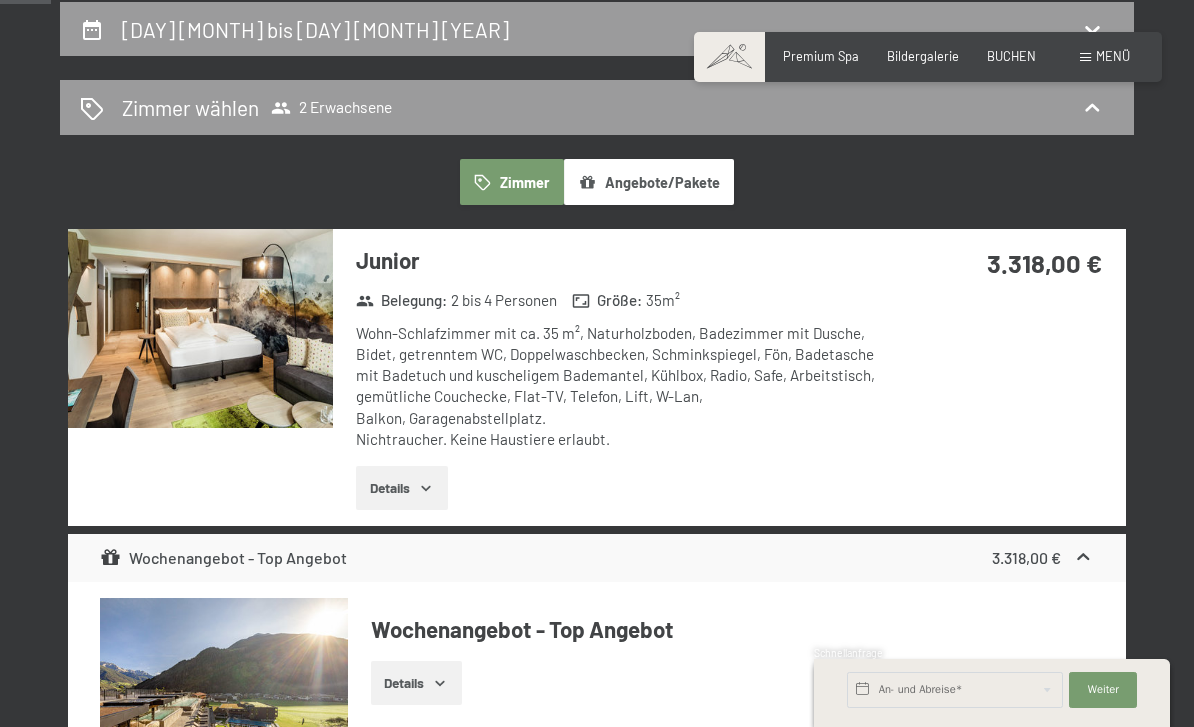 click on "2 Erwachsene" at bounding box center (331, 108) 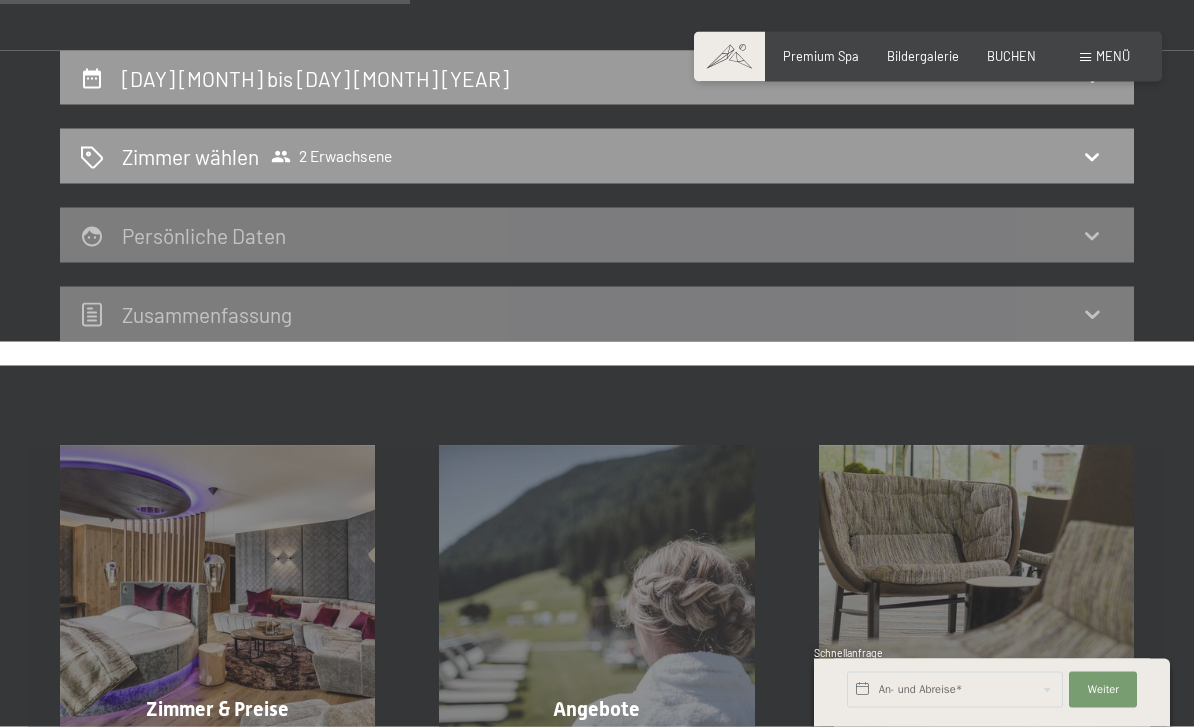 scroll, scrollTop: 250, scrollLeft: 0, axis: vertical 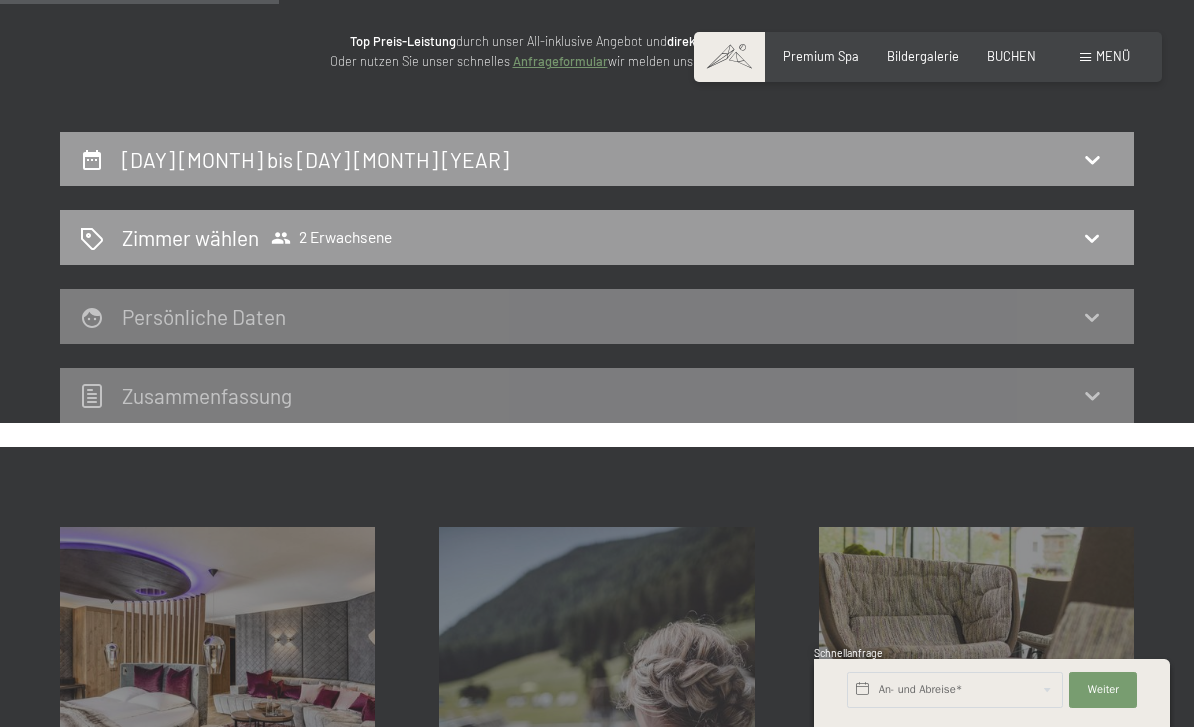 click 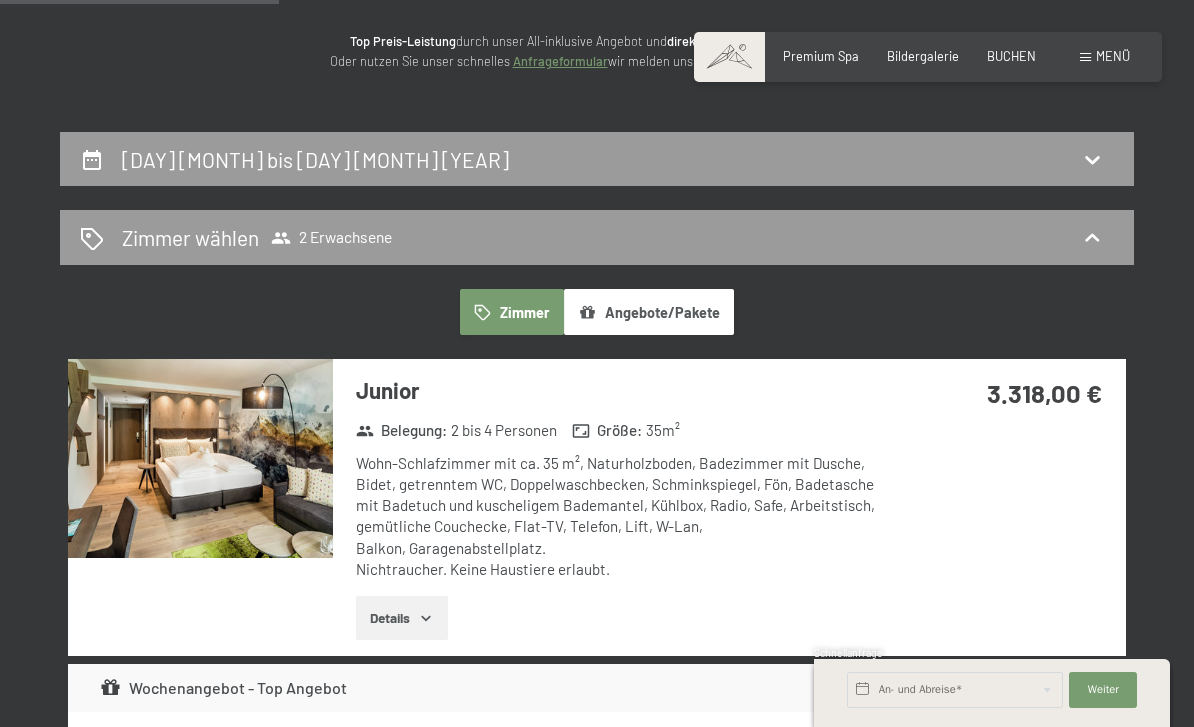click on "Zimmer wählen 2 Erwachsene" at bounding box center [597, 237] 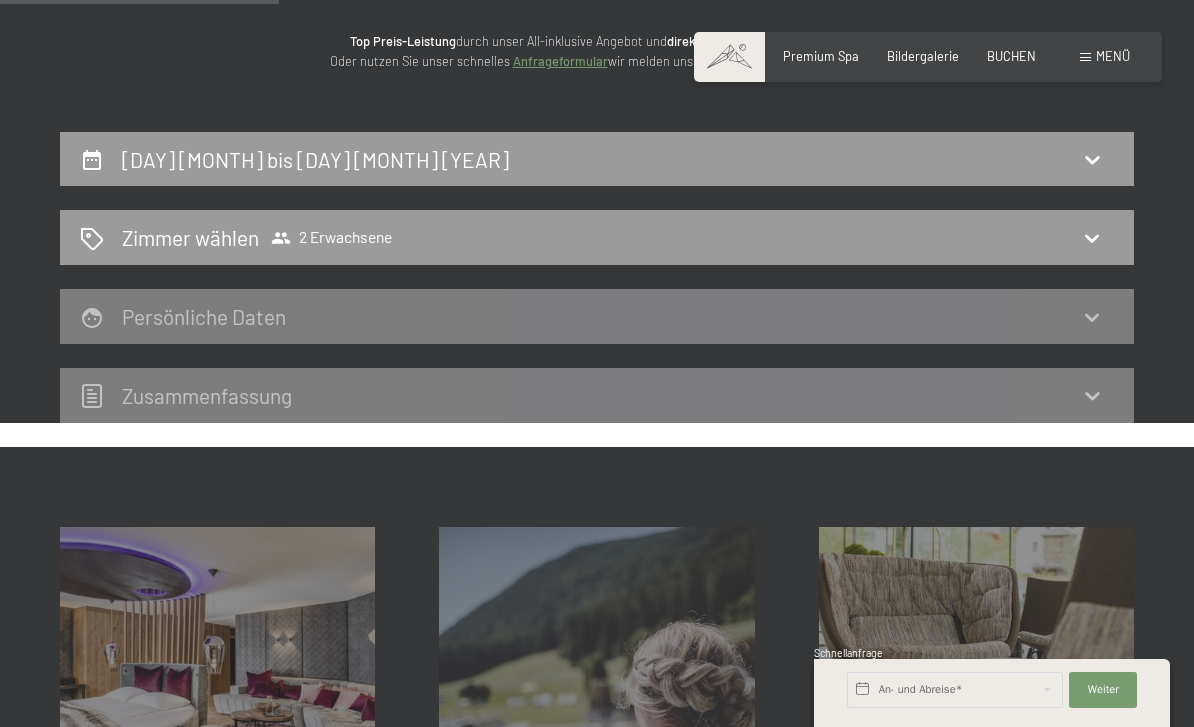 click on "2 Erwachsene" at bounding box center (331, 238) 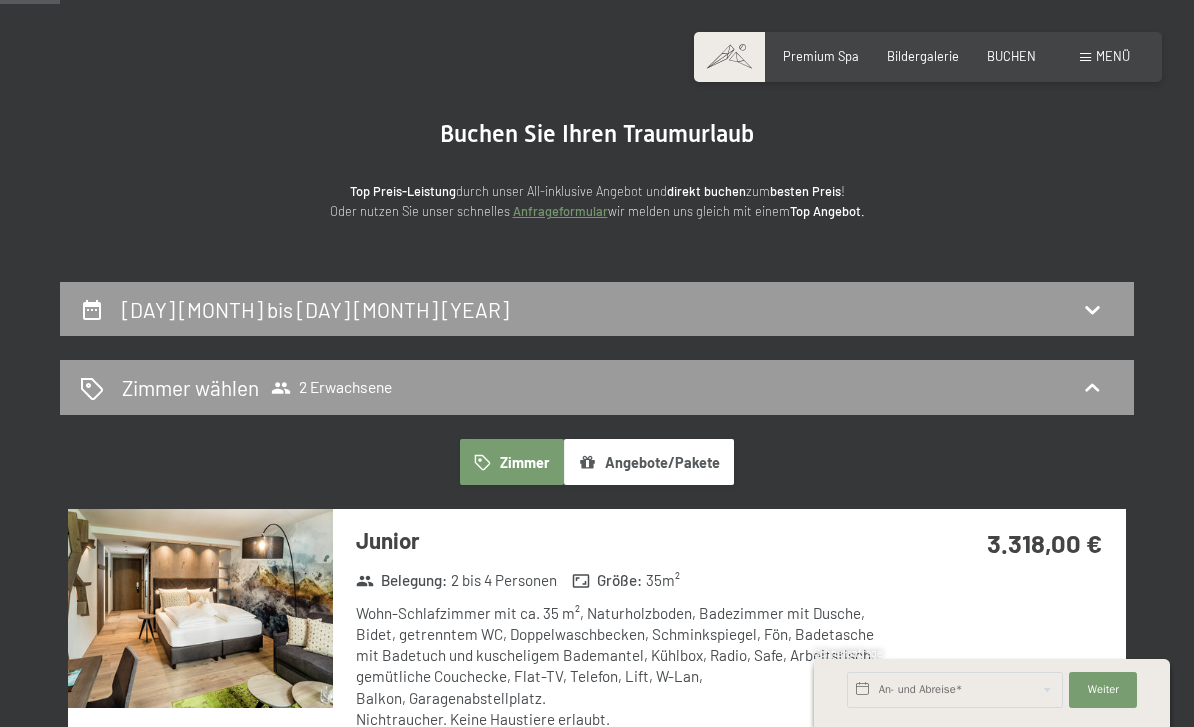scroll, scrollTop: 0, scrollLeft: 0, axis: both 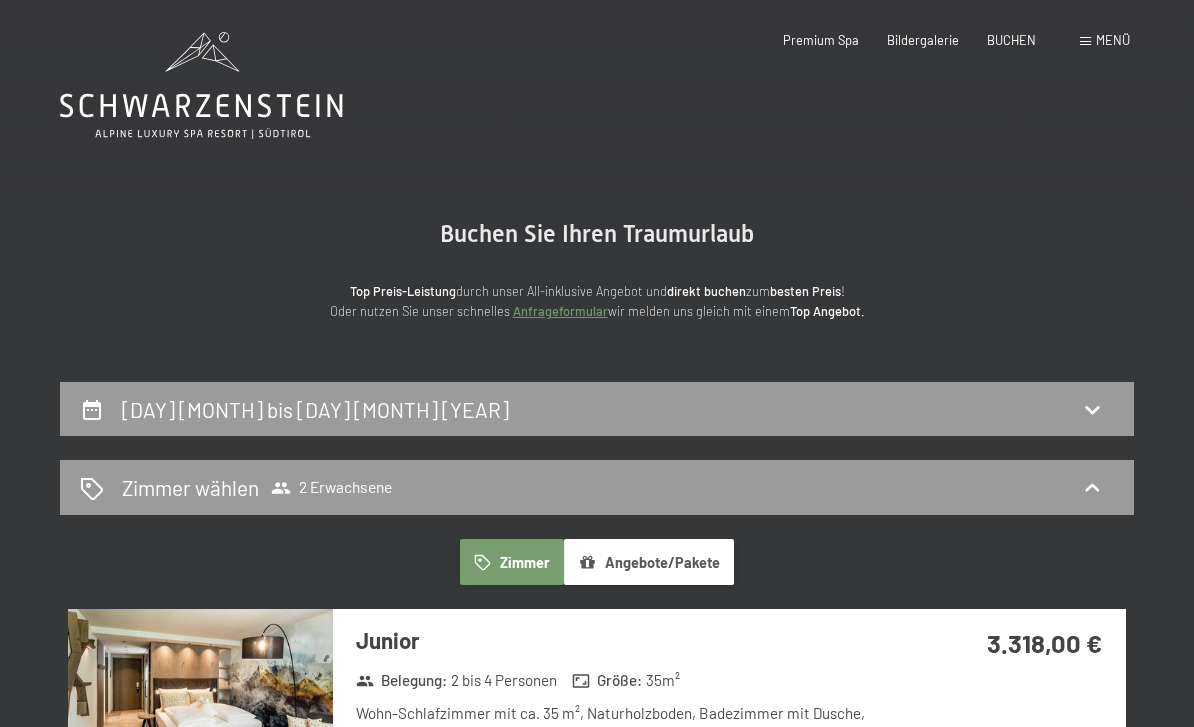 click on "Zimmer" at bounding box center (512, 562) 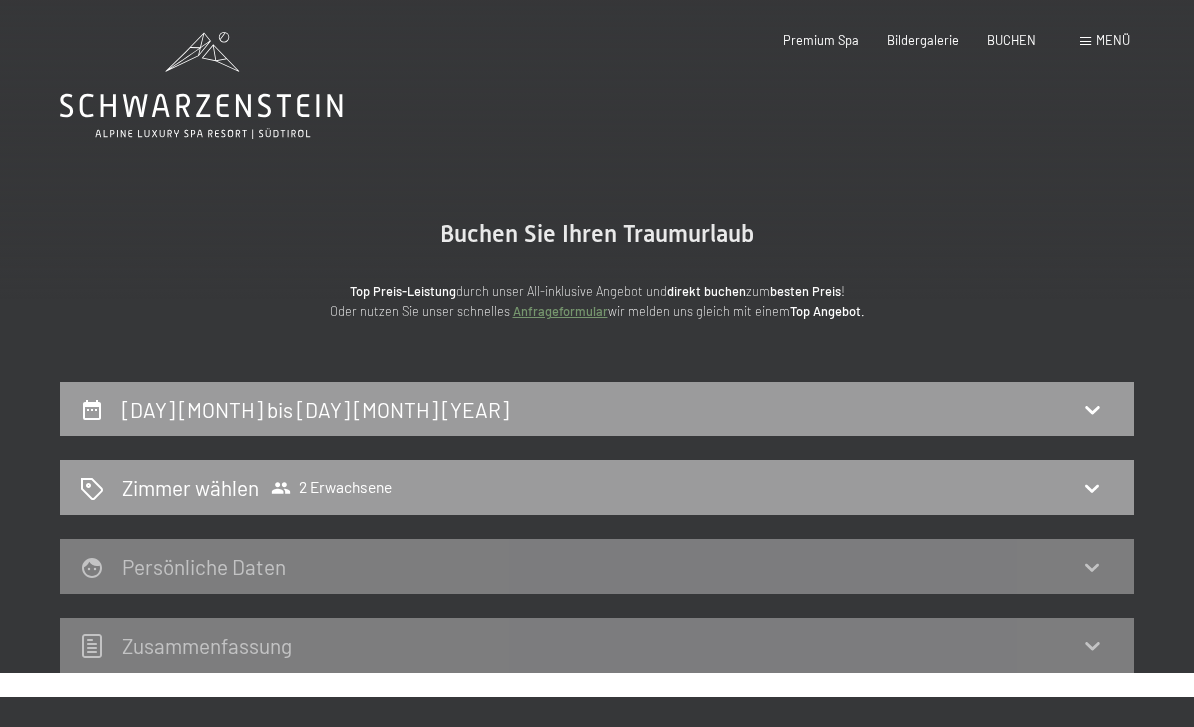 click 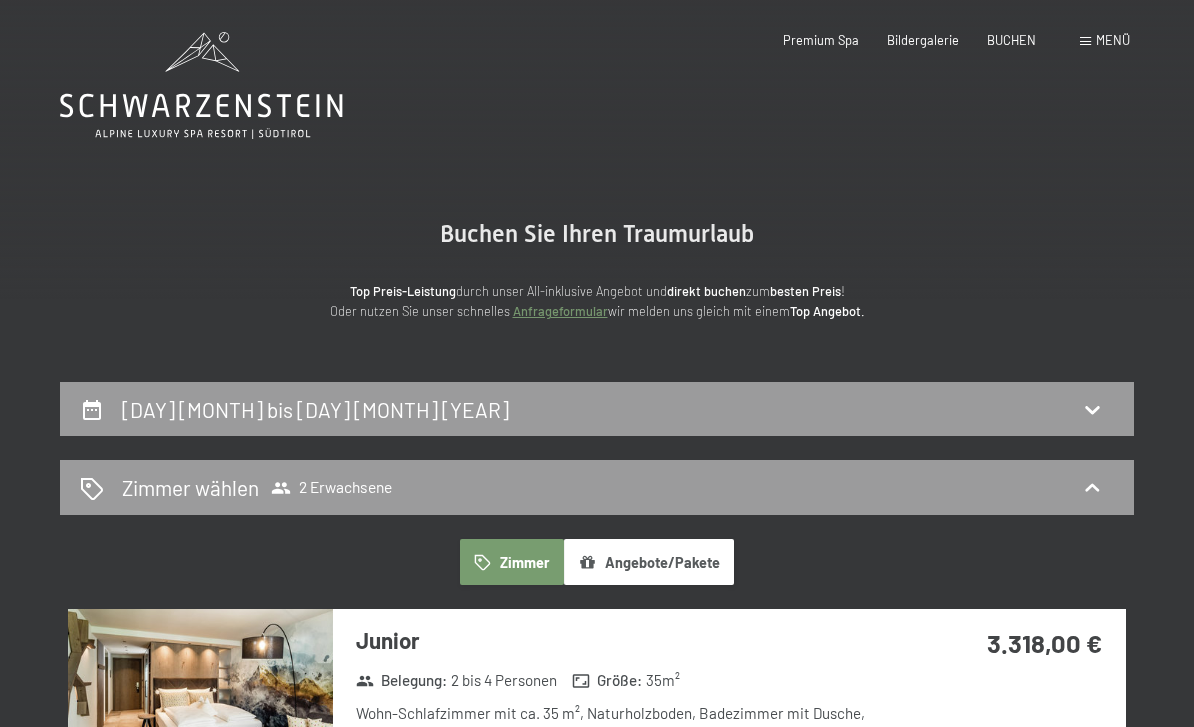 click on "Zimmer wählen" at bounding box center [190, 487] 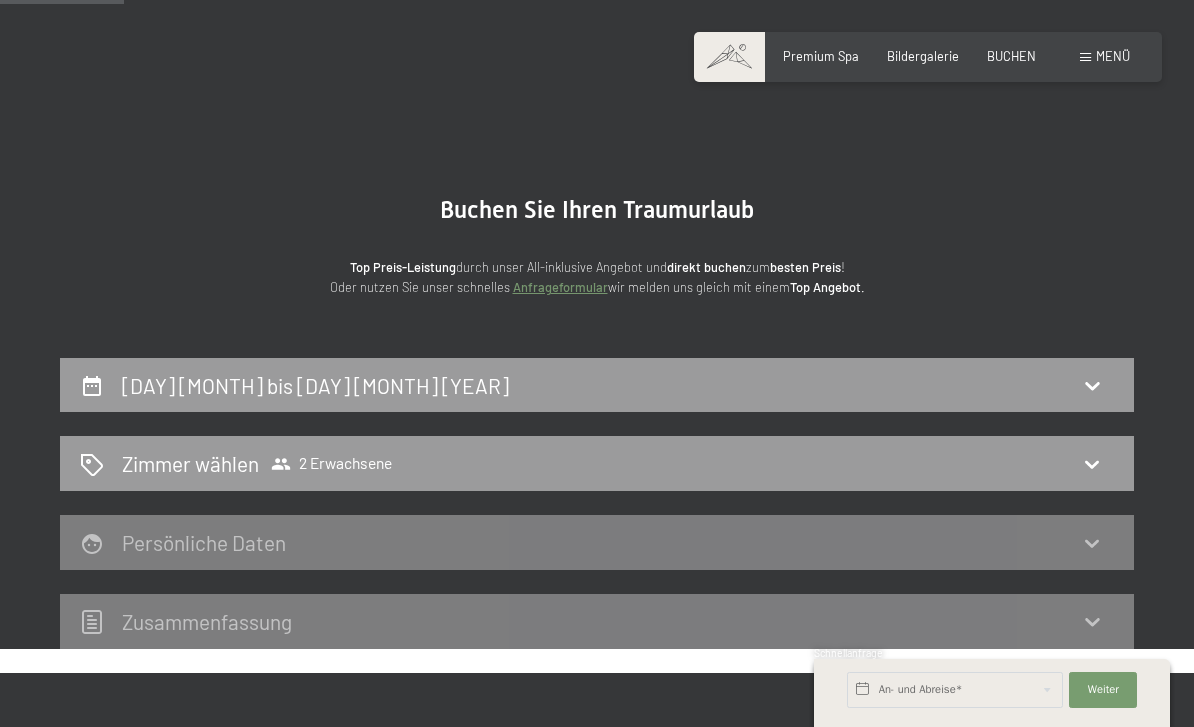scroll, scrollTop: 23, scrollLeft: 0, axis: vertical 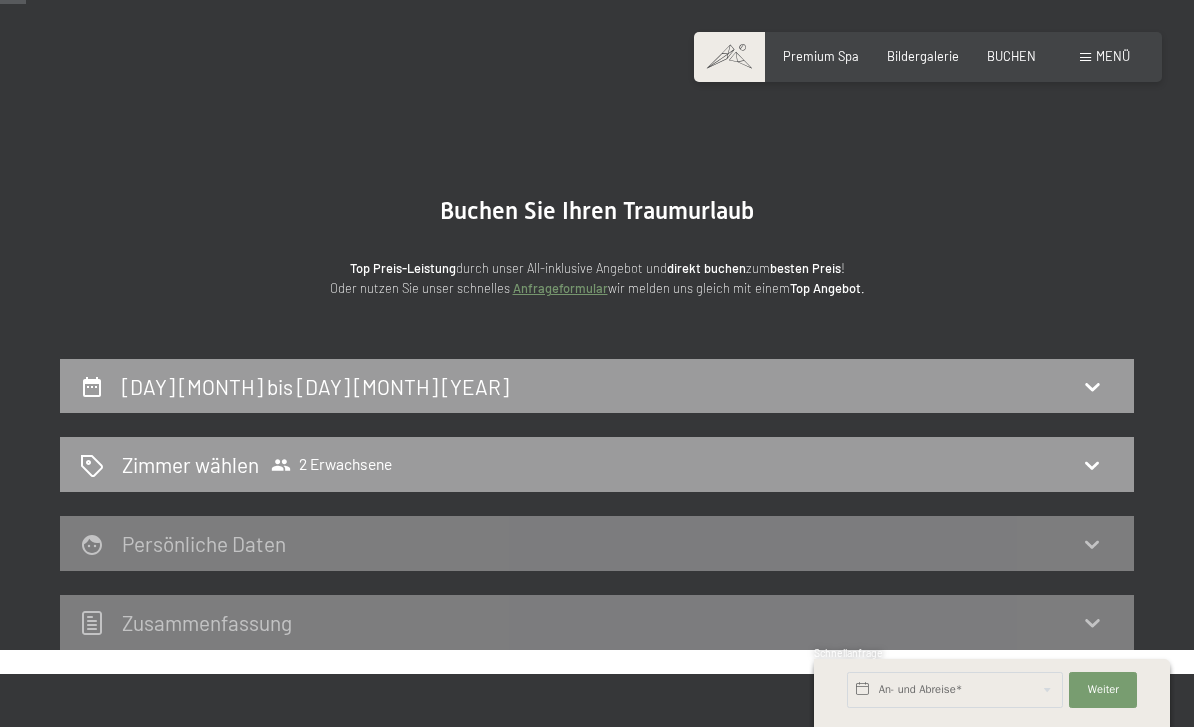 click on "2 Erwachsene" at bounding box center (331, 465) 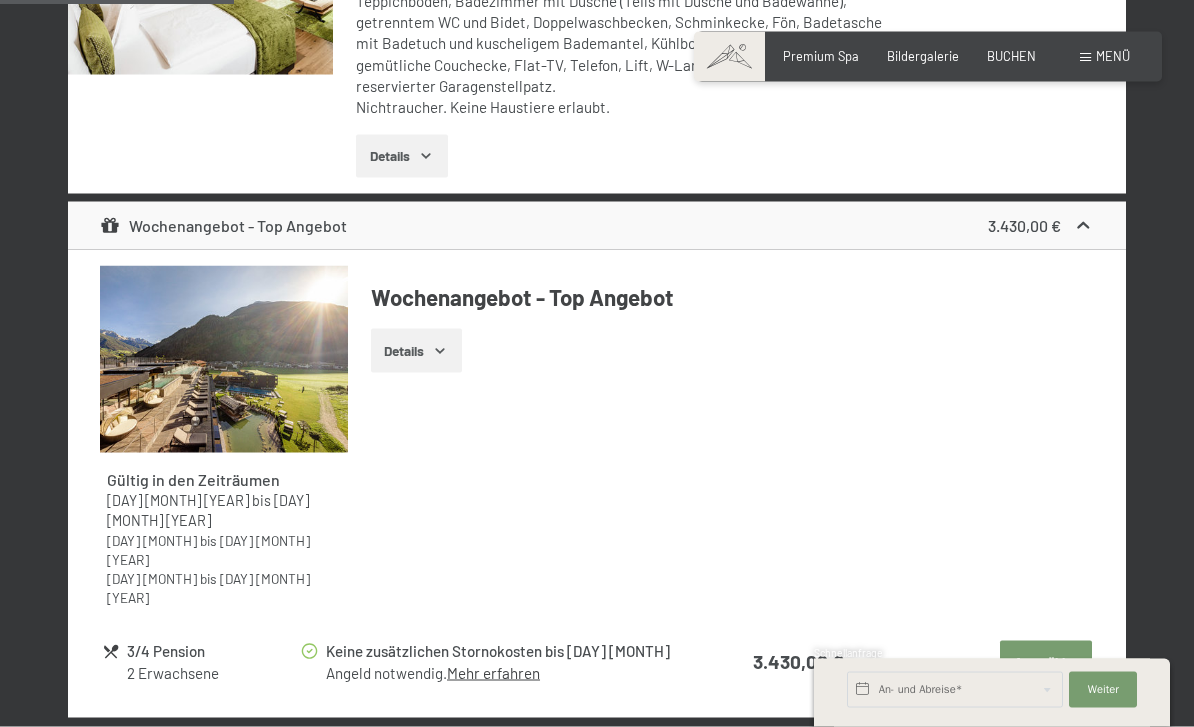 scroll, scrollTop: 1619, scrollLeft: 0, axis: vertical 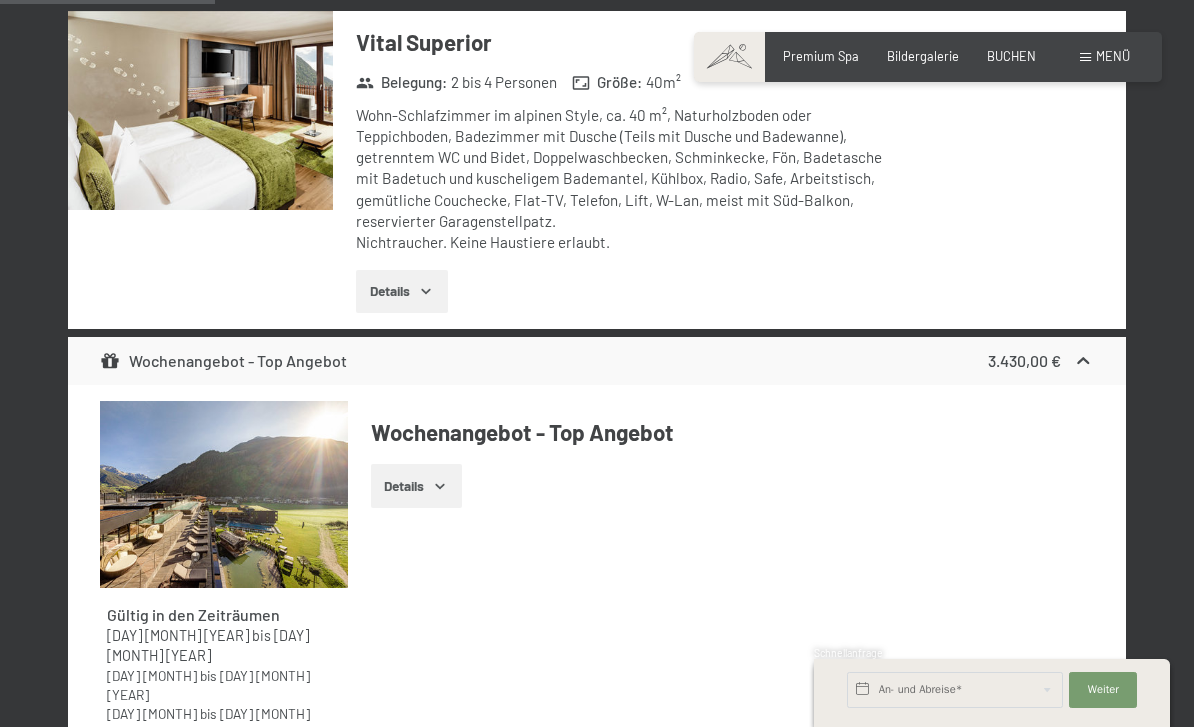 click on "Auswählen" at bounding box center (1046, -108) 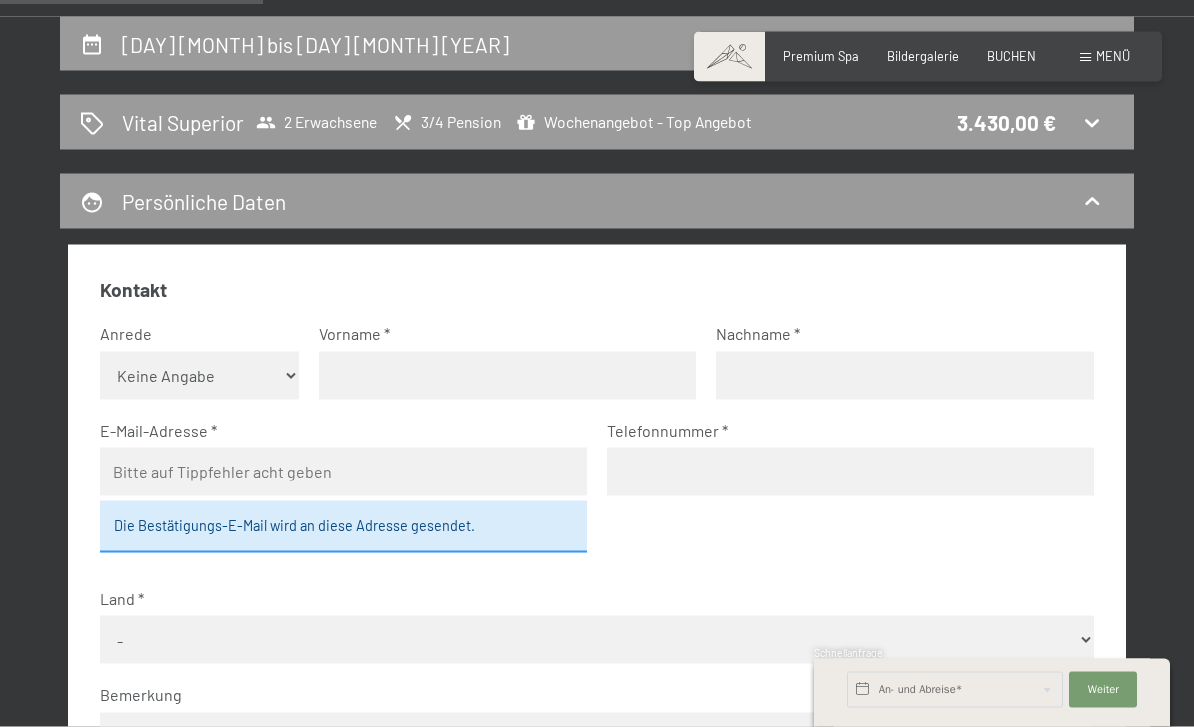 scroll, scrollTop: 363, scrollLeft: 0, axis: vertical 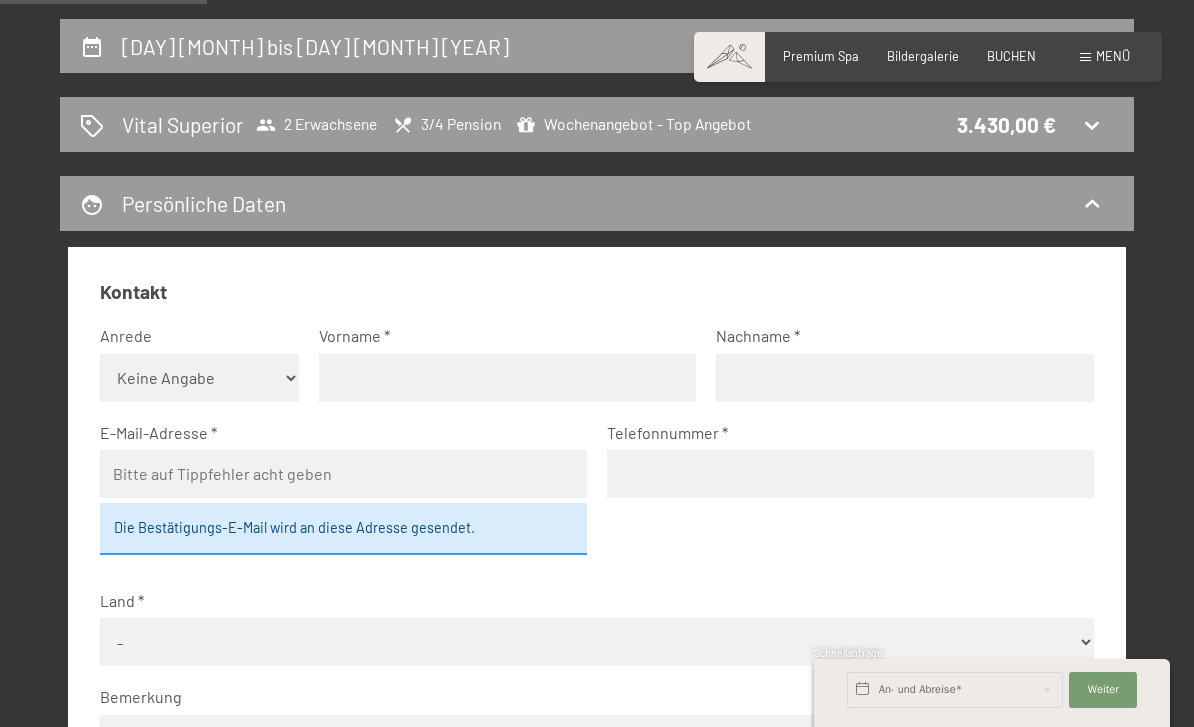 click 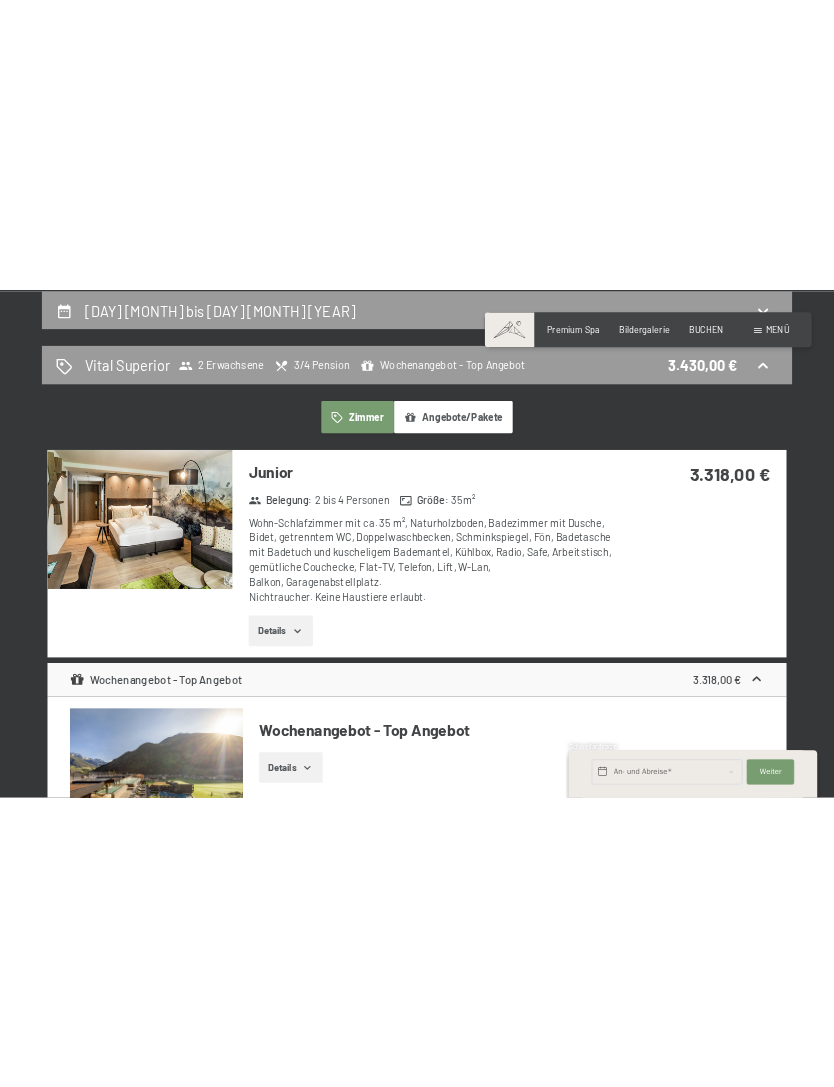 scroll, scrollTop: 0, scrollLeft: 0, axis: both 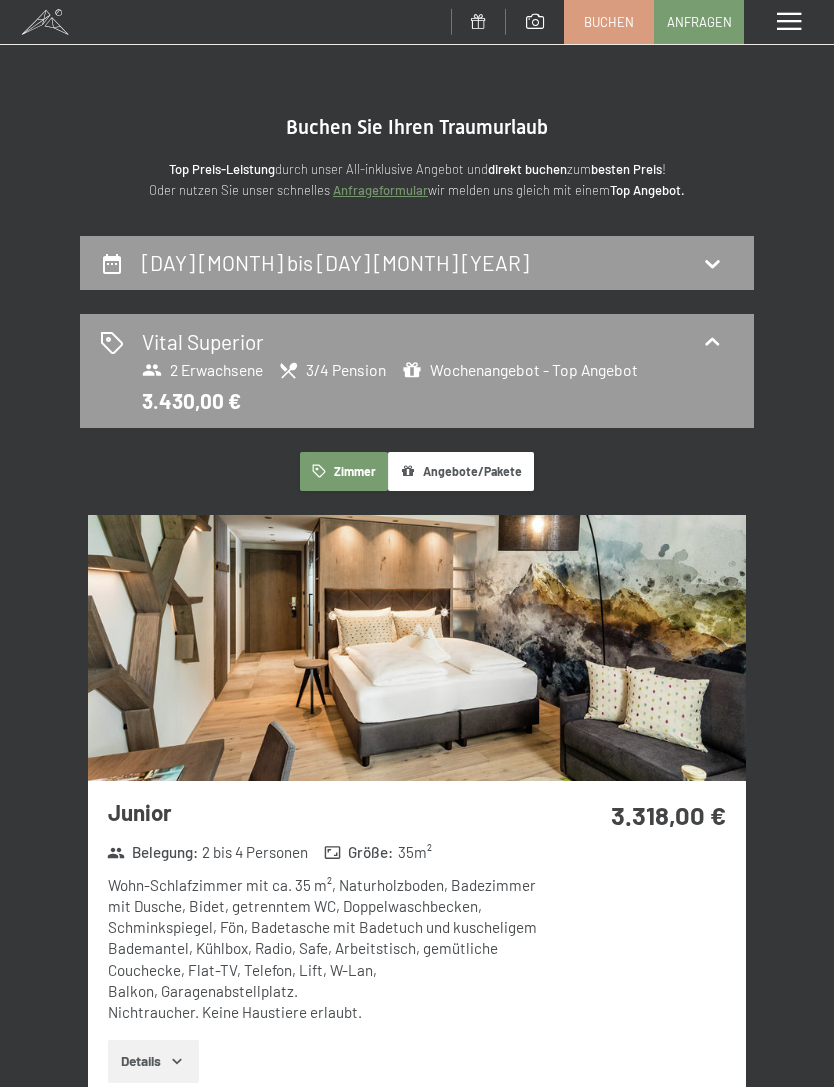 click on "2 Erwachsene" at bounding box center [202, 370] 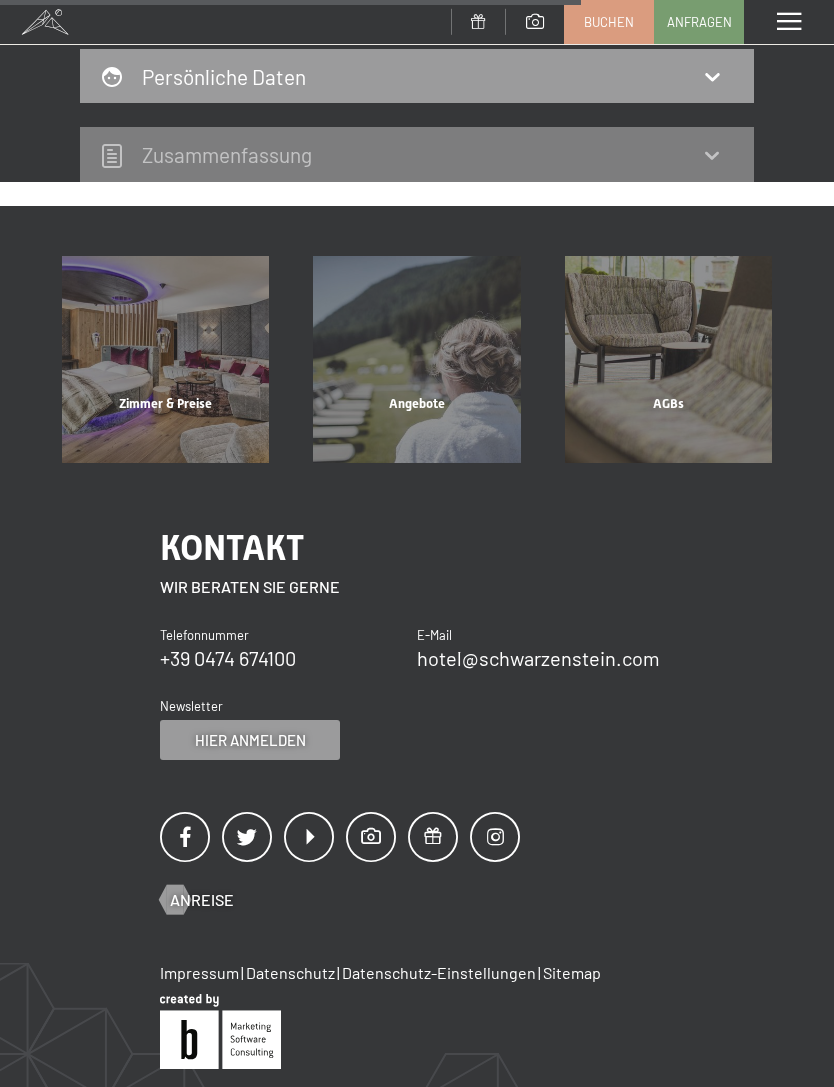 scroll, scrollTop: 0, scrollLeft: 0, axis: both 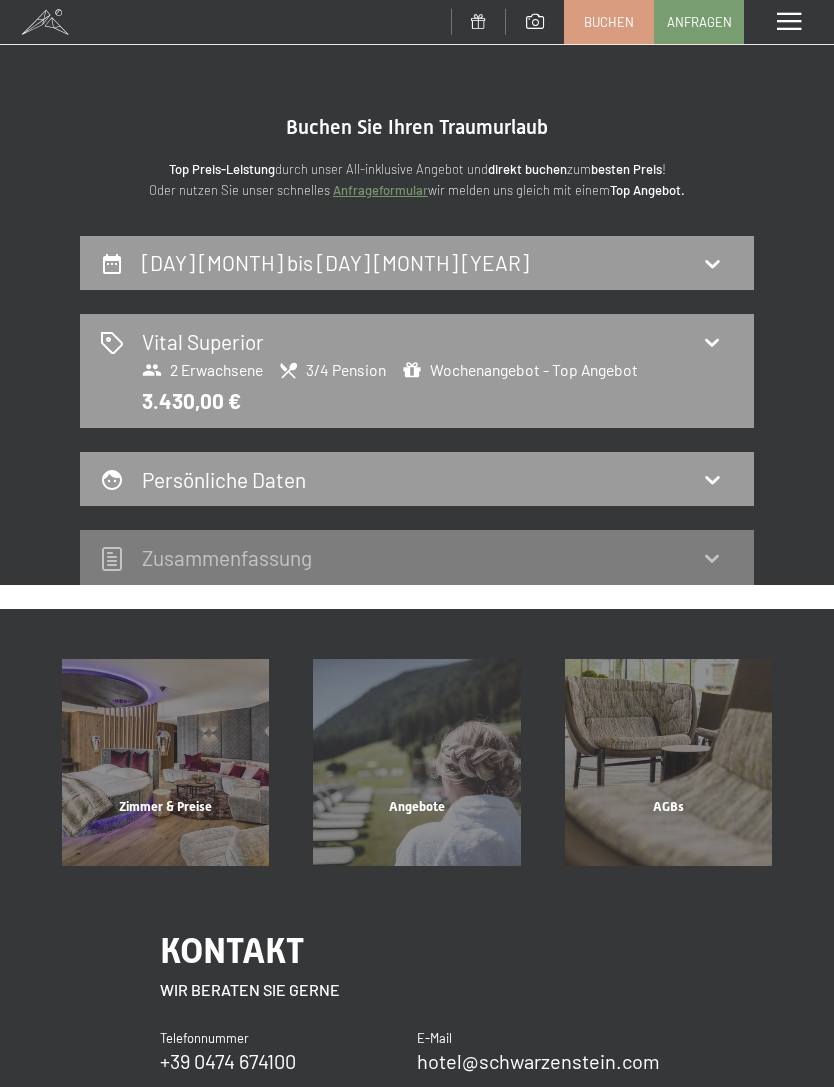 click on "Buchen" at bounding box center (609, 22) 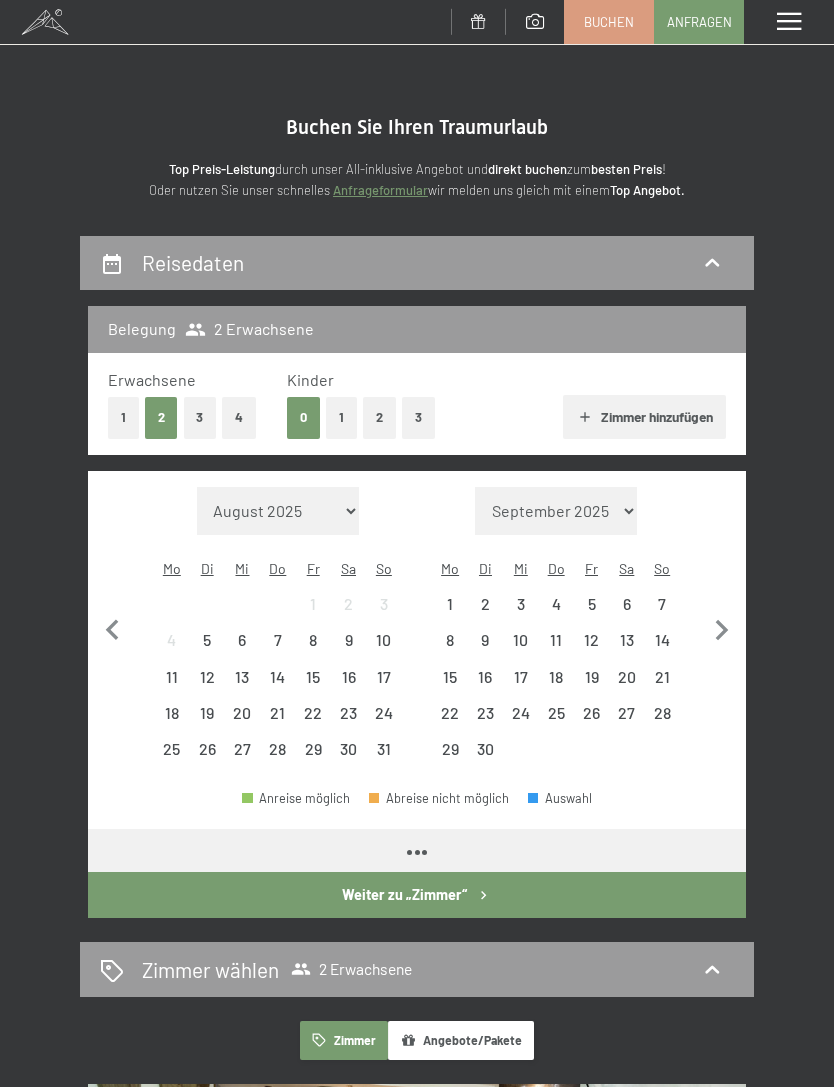 scroll, scrollTop: 0, scrollLeft: 0, axis: both 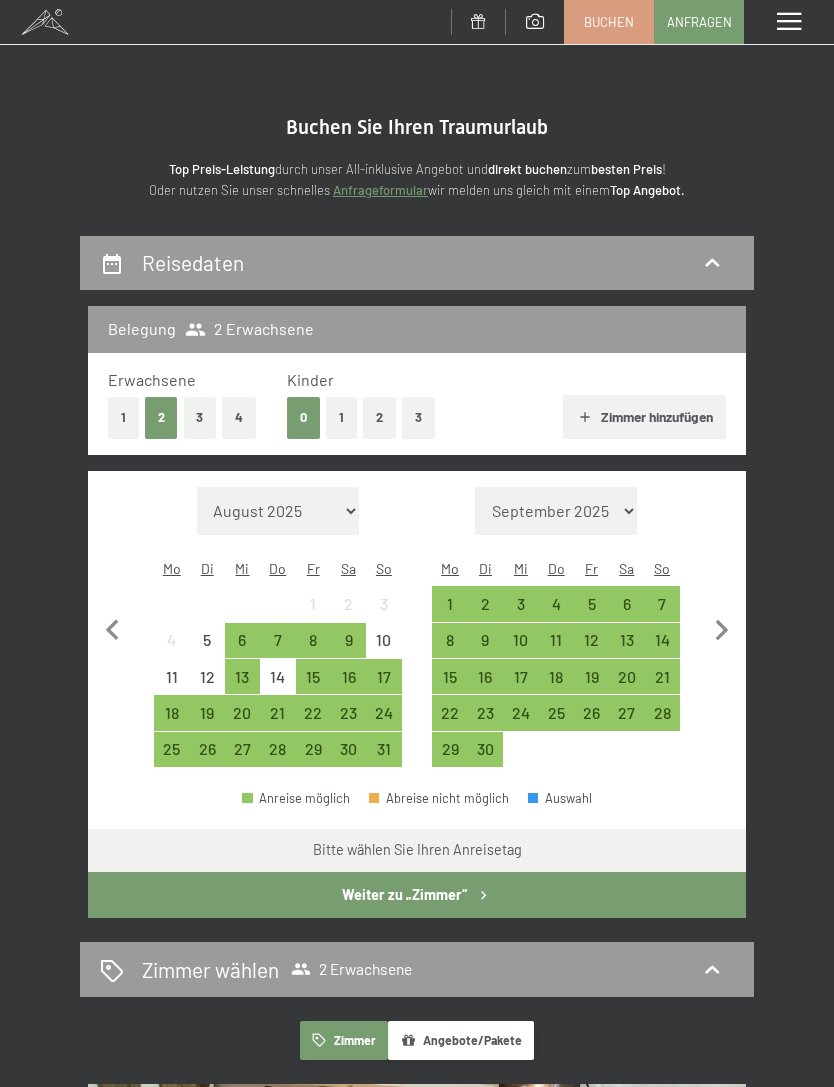 click on "2" at bounding box center [379, 417] 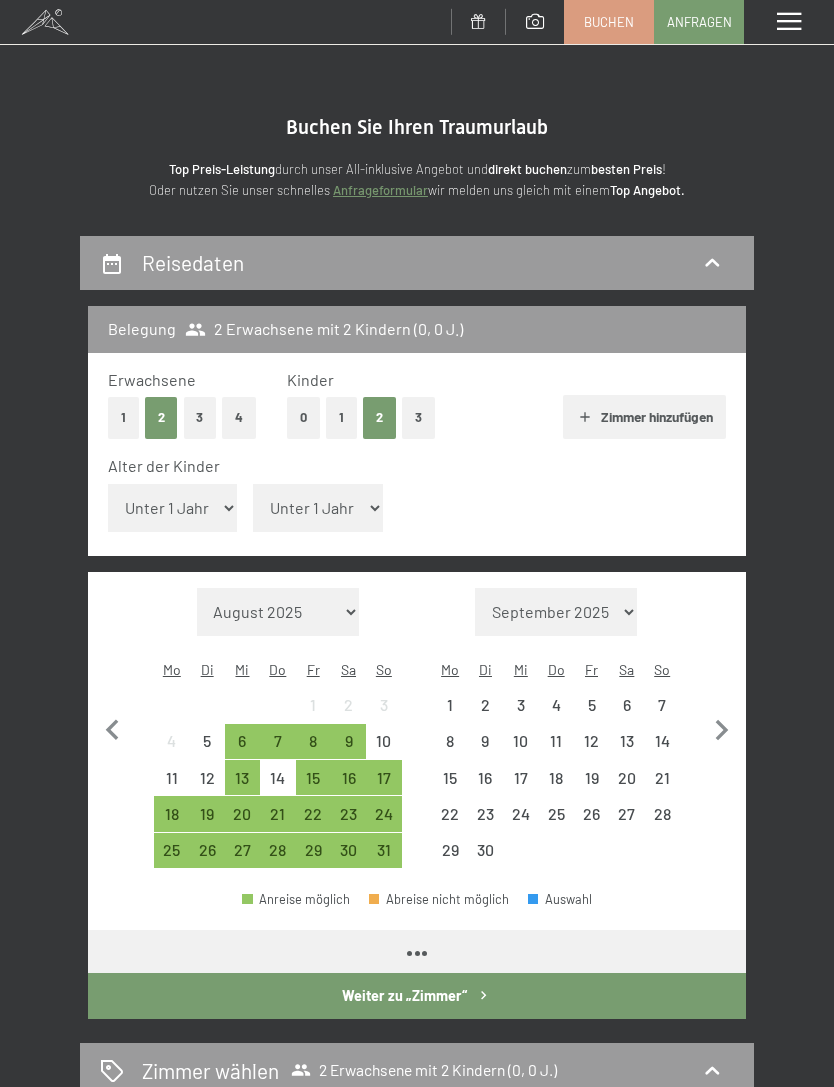 click on "Unter 1 Jahr 1 Jahr 2 Jahre 3 Jahre 4 Jahre 5 Jahre 6 Jahre 7 Jahre 8 Jahre 9 Jahre 10 Jahre 11 Jahre 12 Jahre 13 Jahre 14 Jahre 15 Jahre 16 Jahre 17 Jahre" at bounding box center [173, 508] 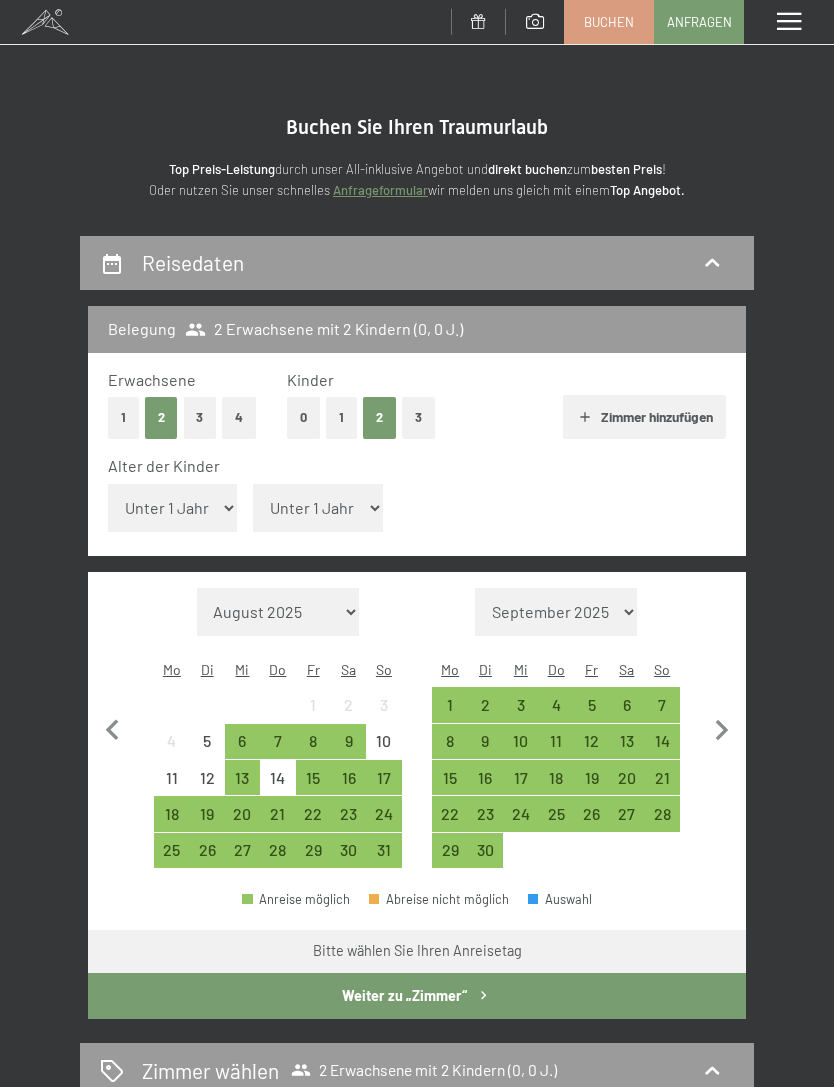 select on "4" 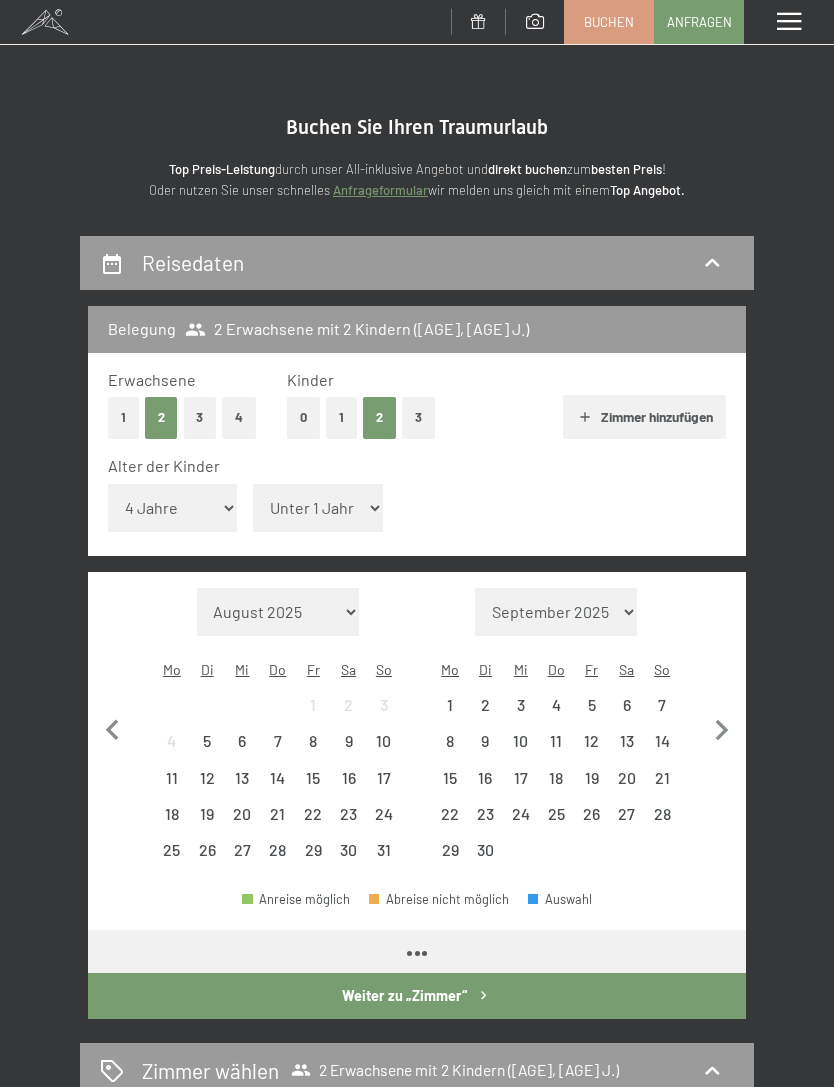 click on "Unter 1 Jahr 1 Jahr 2 Jahre 3 Jahre 4 Jahre 5 Jahre 6 Jahre 7 Jahre 8 Jahre 9 Jahre 10 Jahre 11 Jahre 12 Jahre 13 Jahre 14 Jahre 15 Jahre 16 Jahre 17 Jahre" at bounding box center (318, 508) 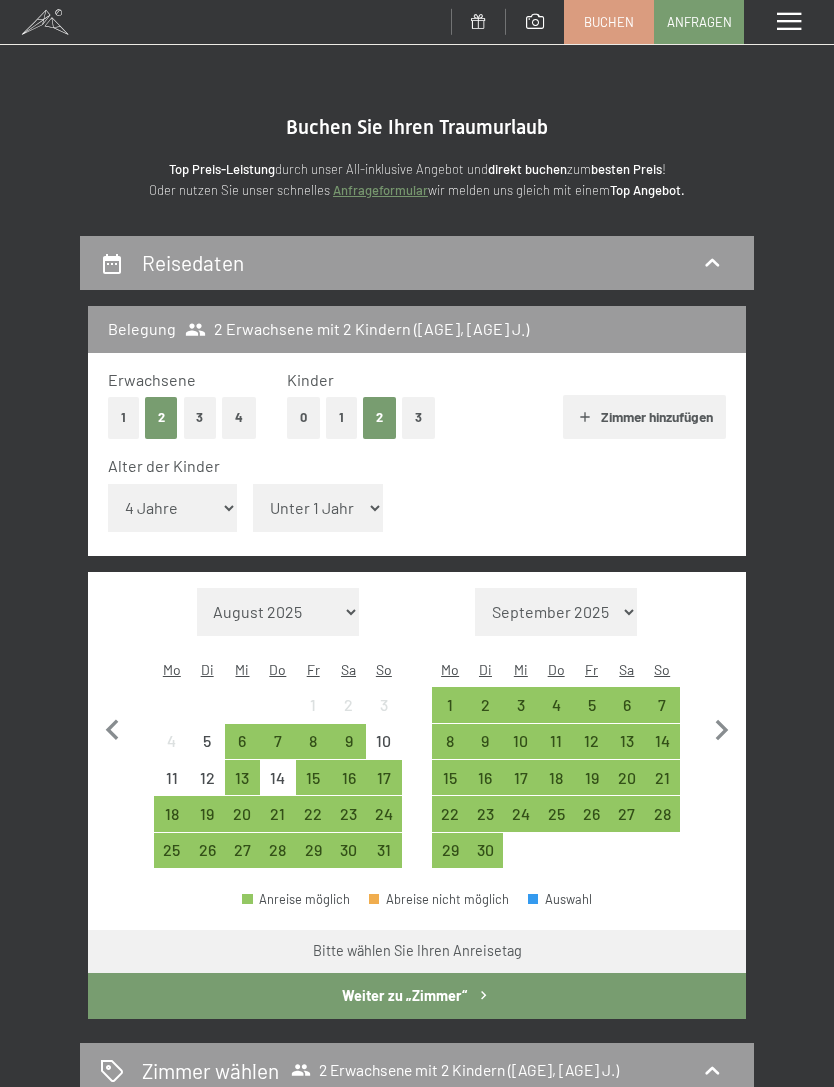 select on "8" 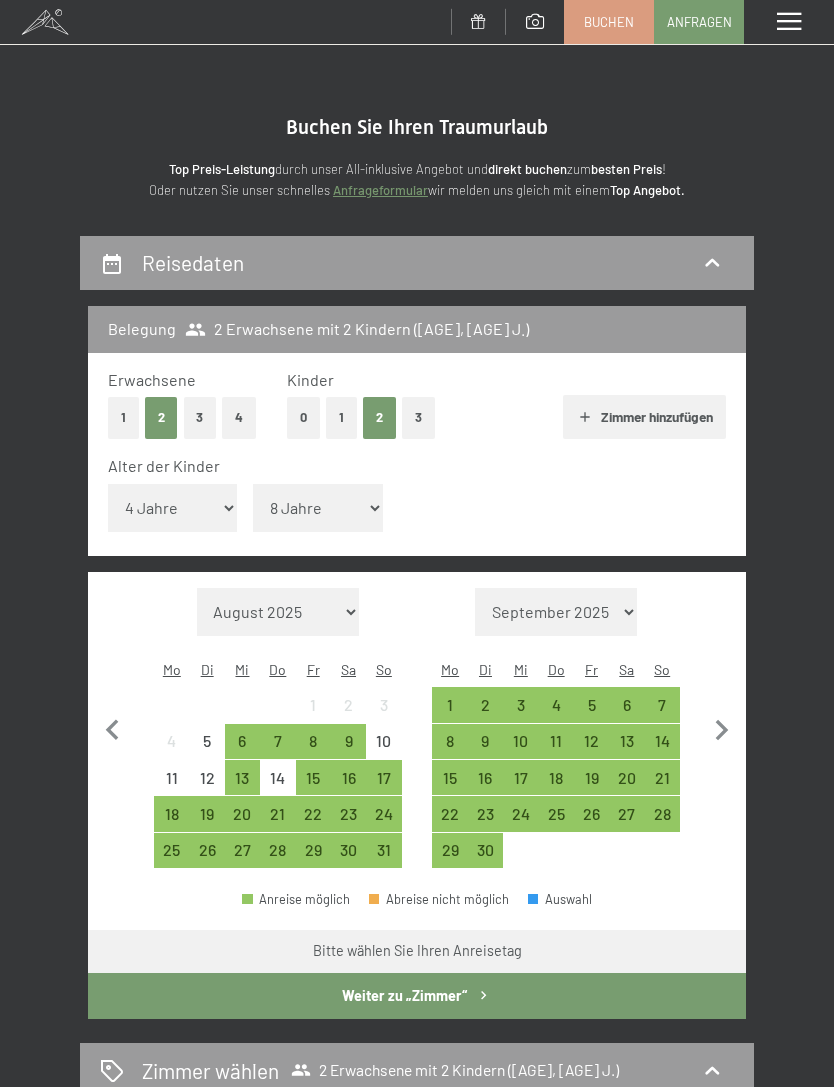 click 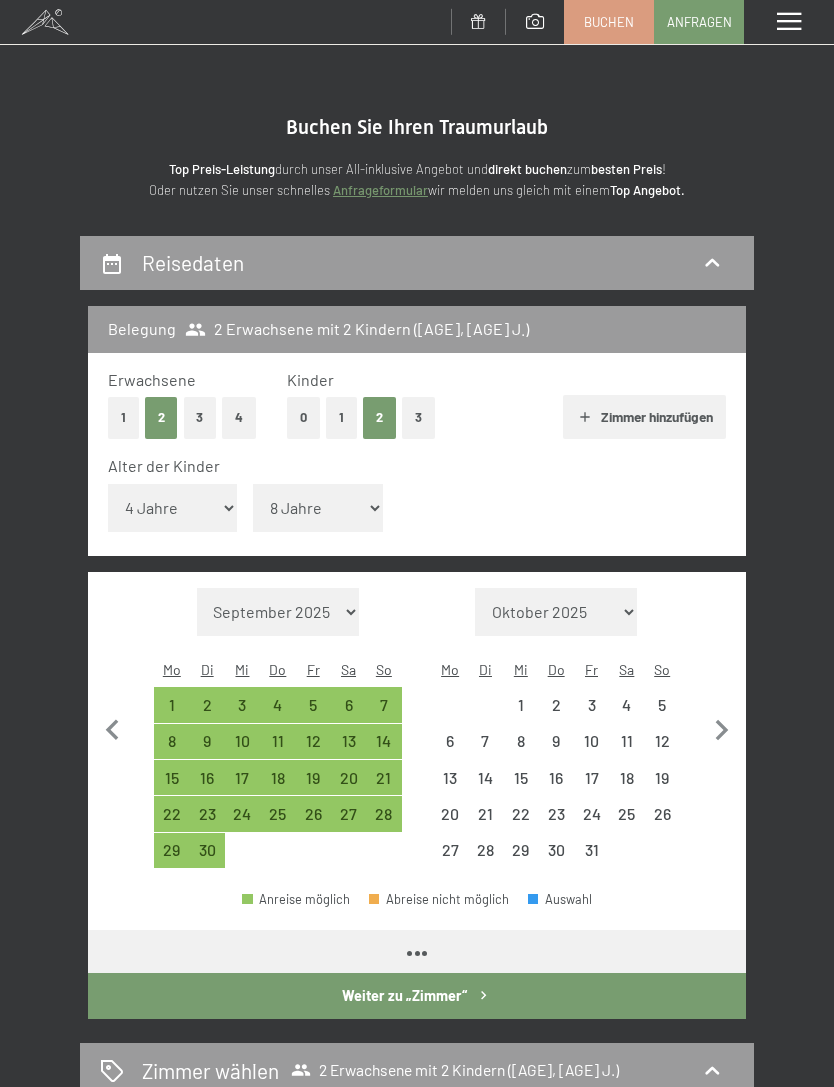 click 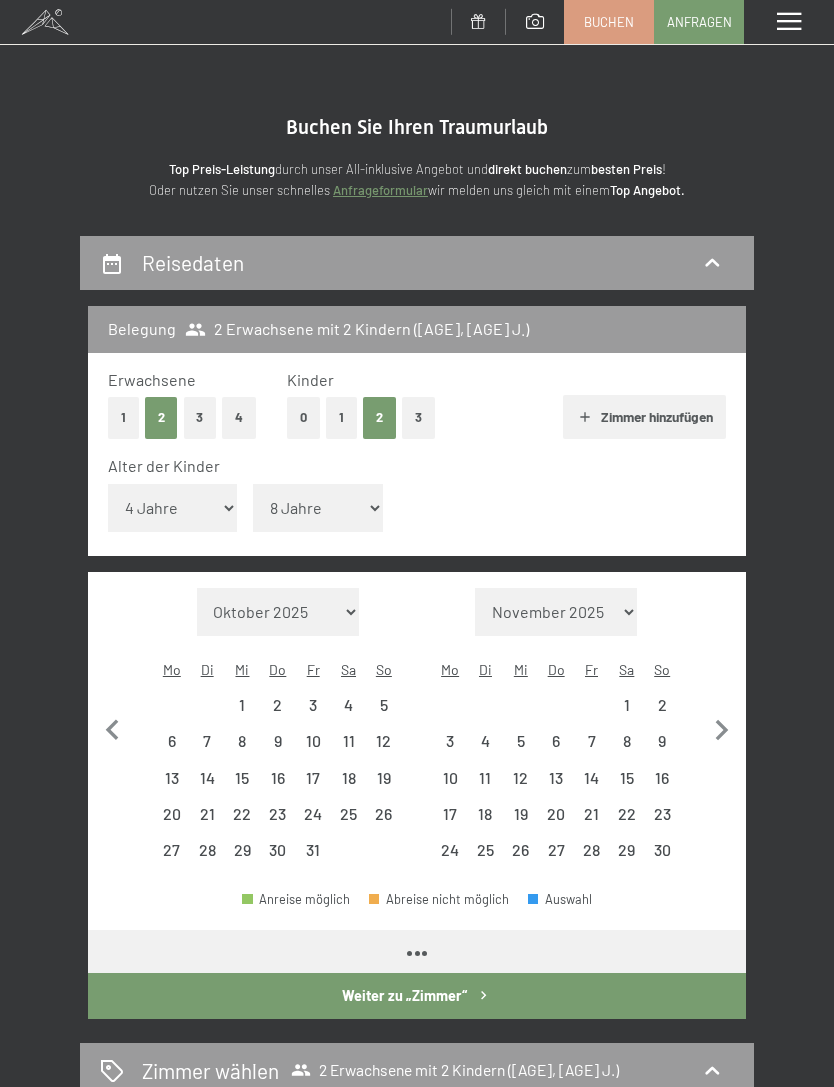 click 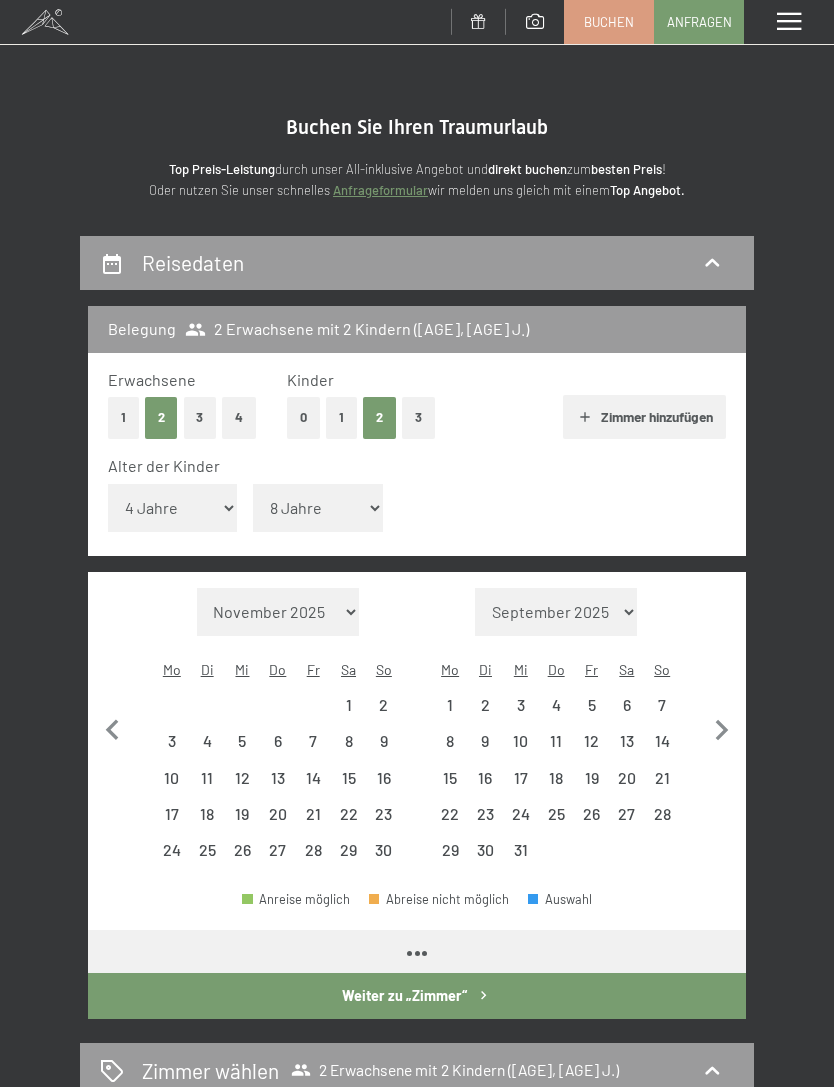 click 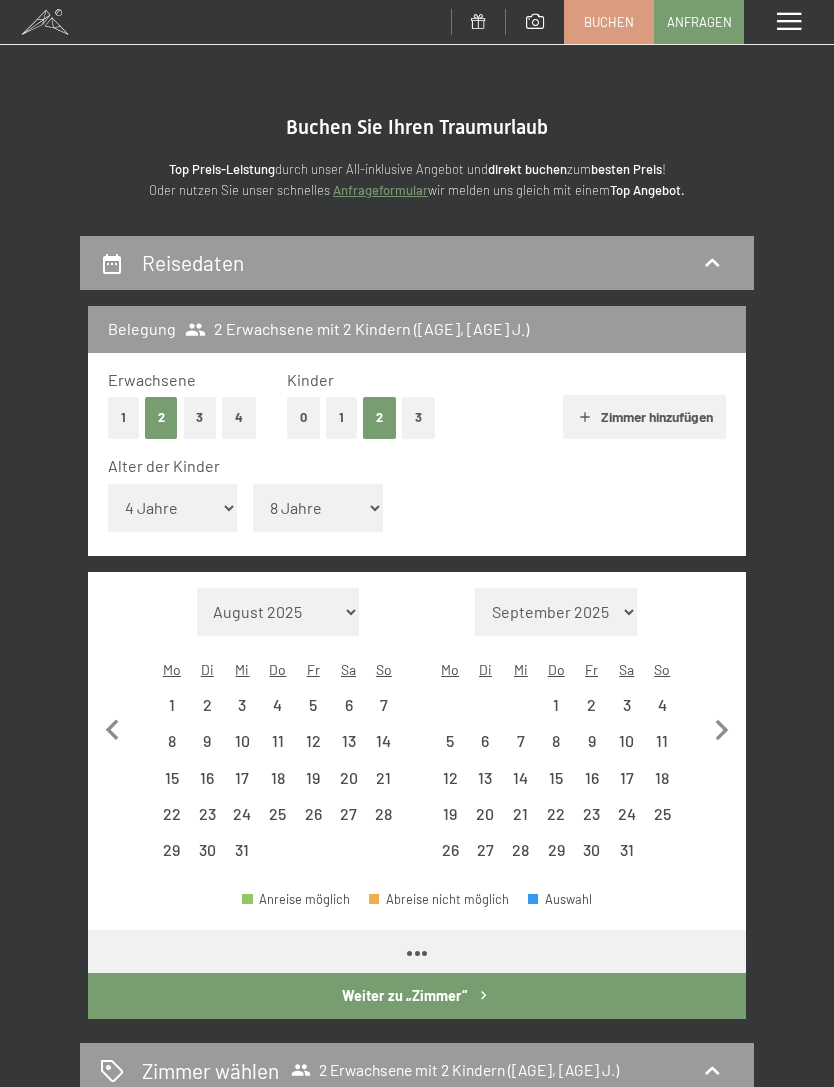 click 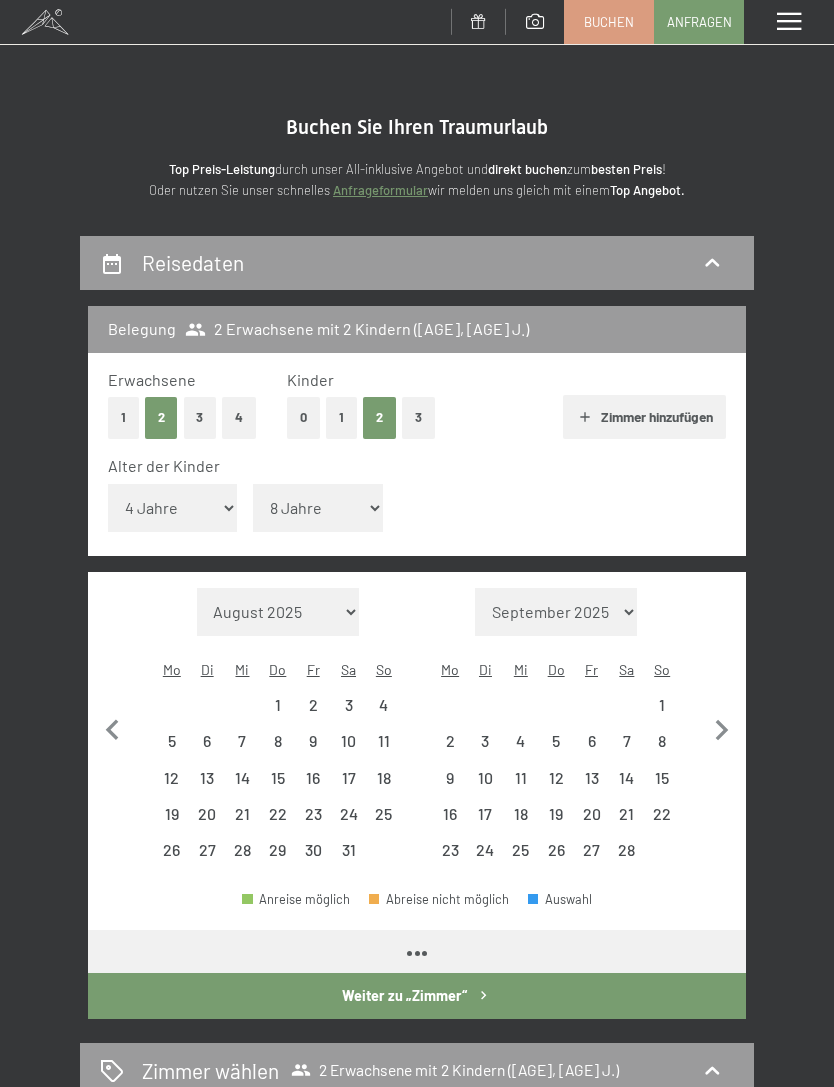 select on "[DATE]" 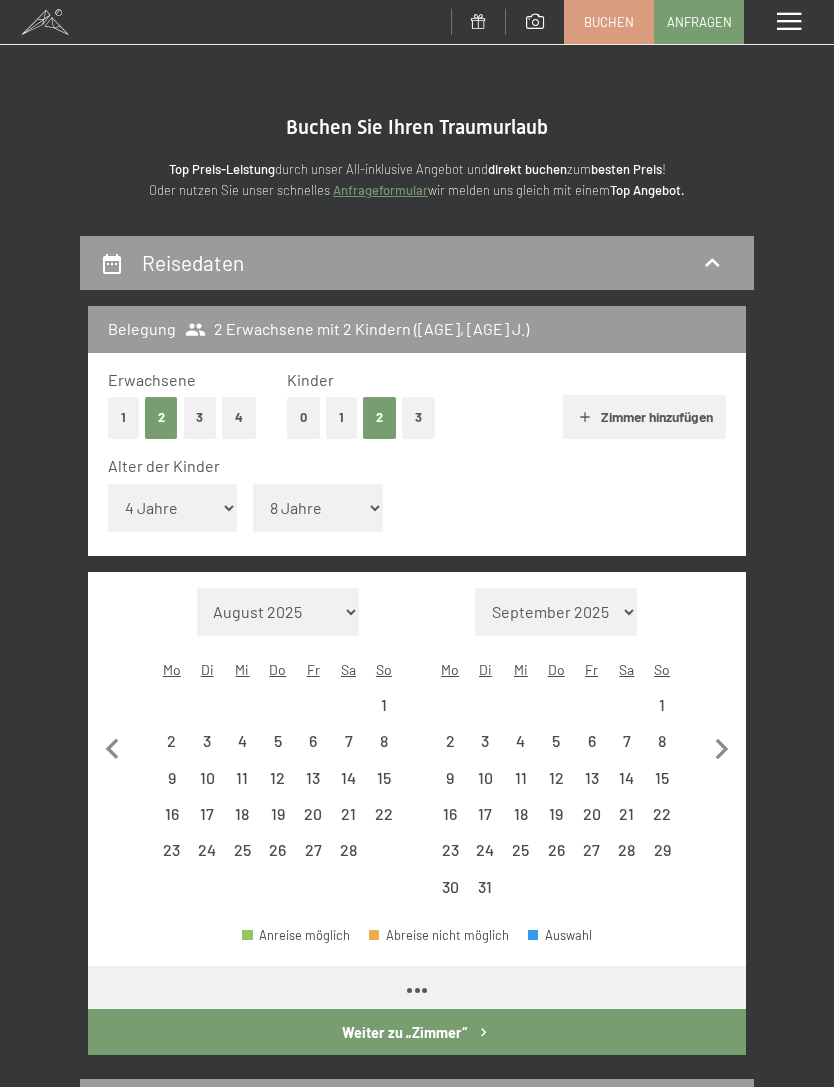 select on "[DATE]" 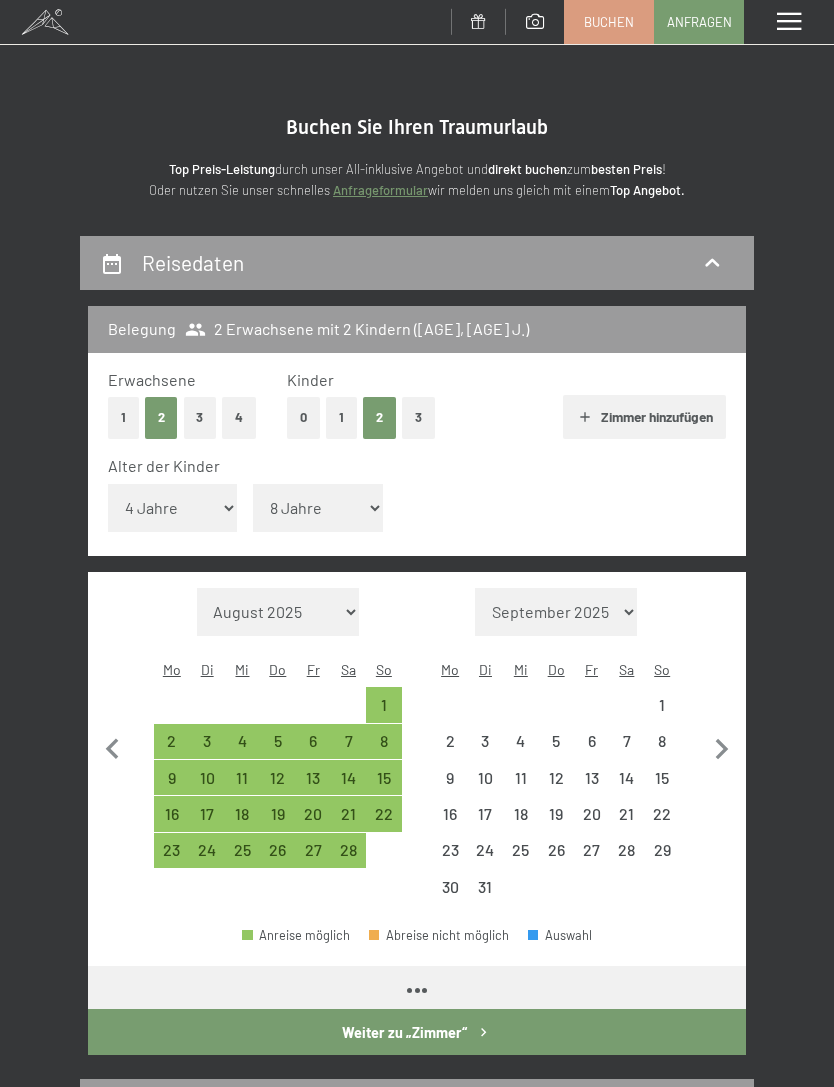 select on "[DATE]" 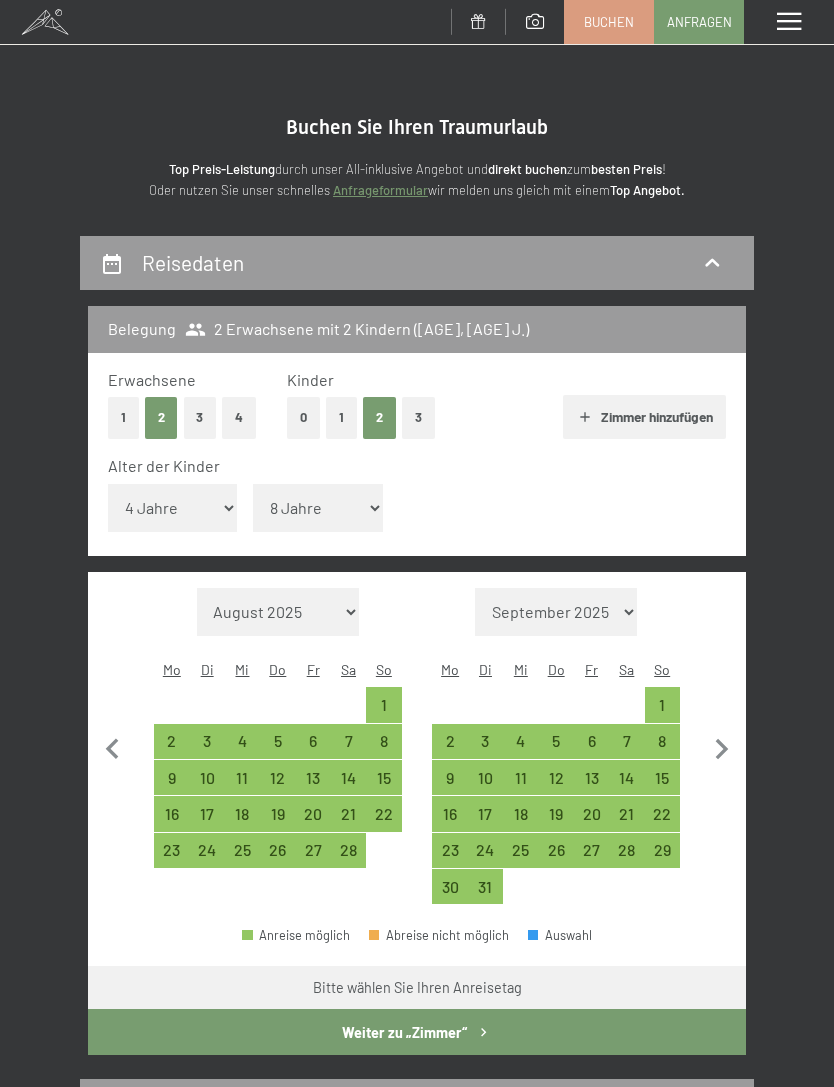 click on "28" at bounding box center (626, 857) 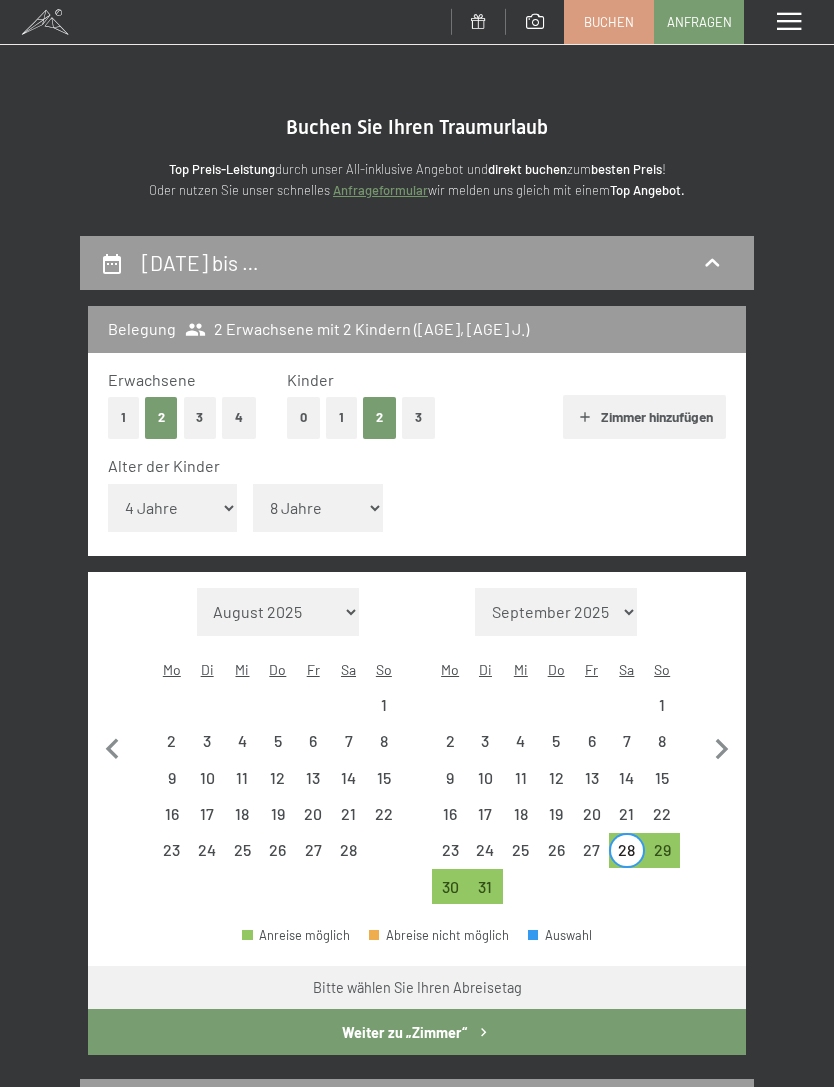 click 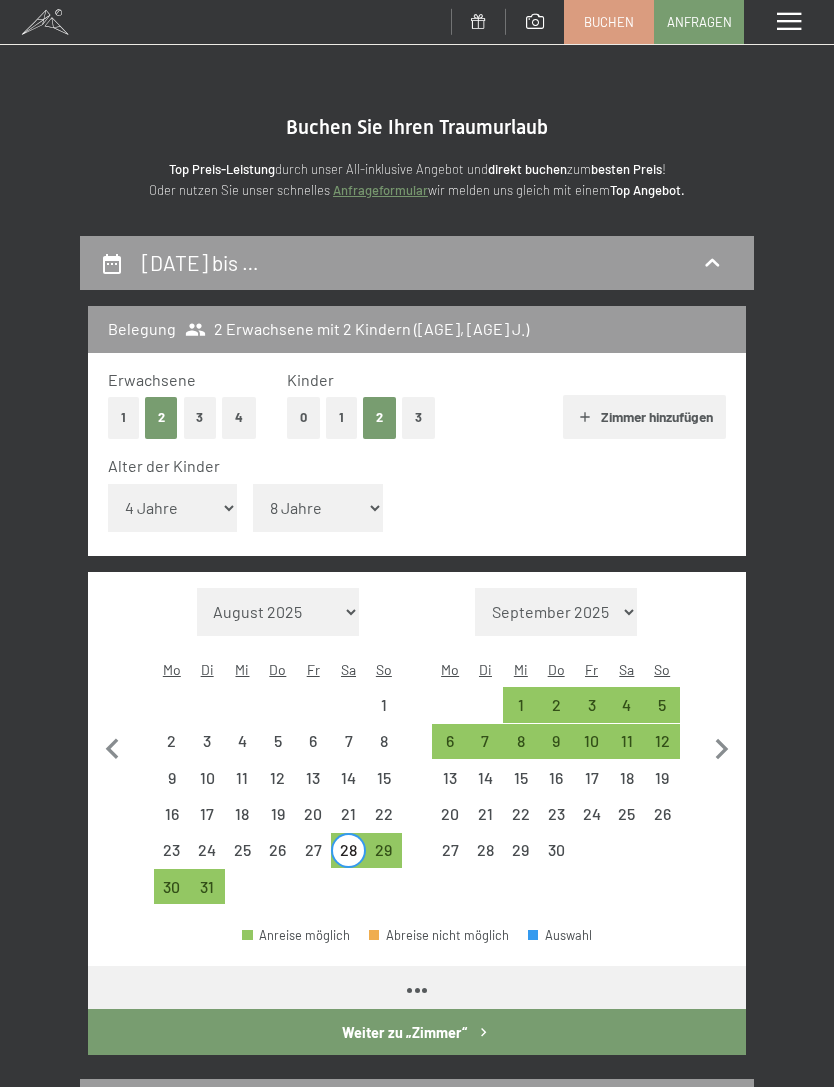 select on "[DATE]" 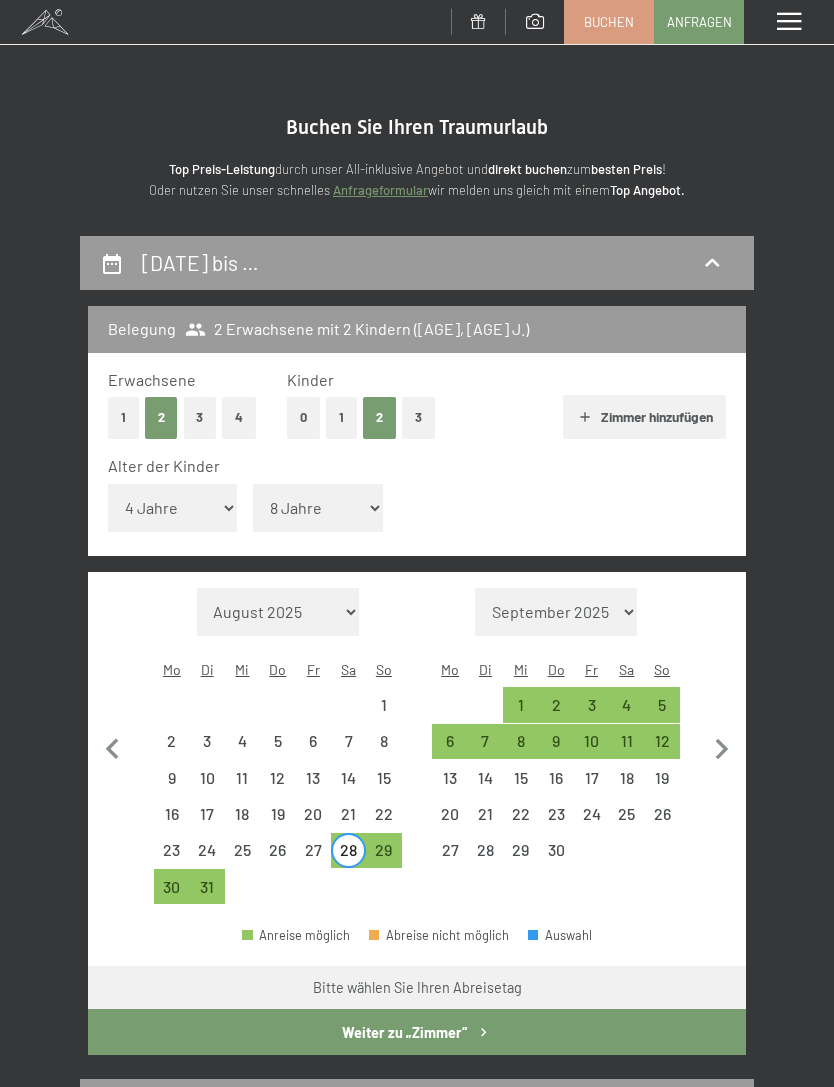 click on "4" at bounding box center (626, 712) 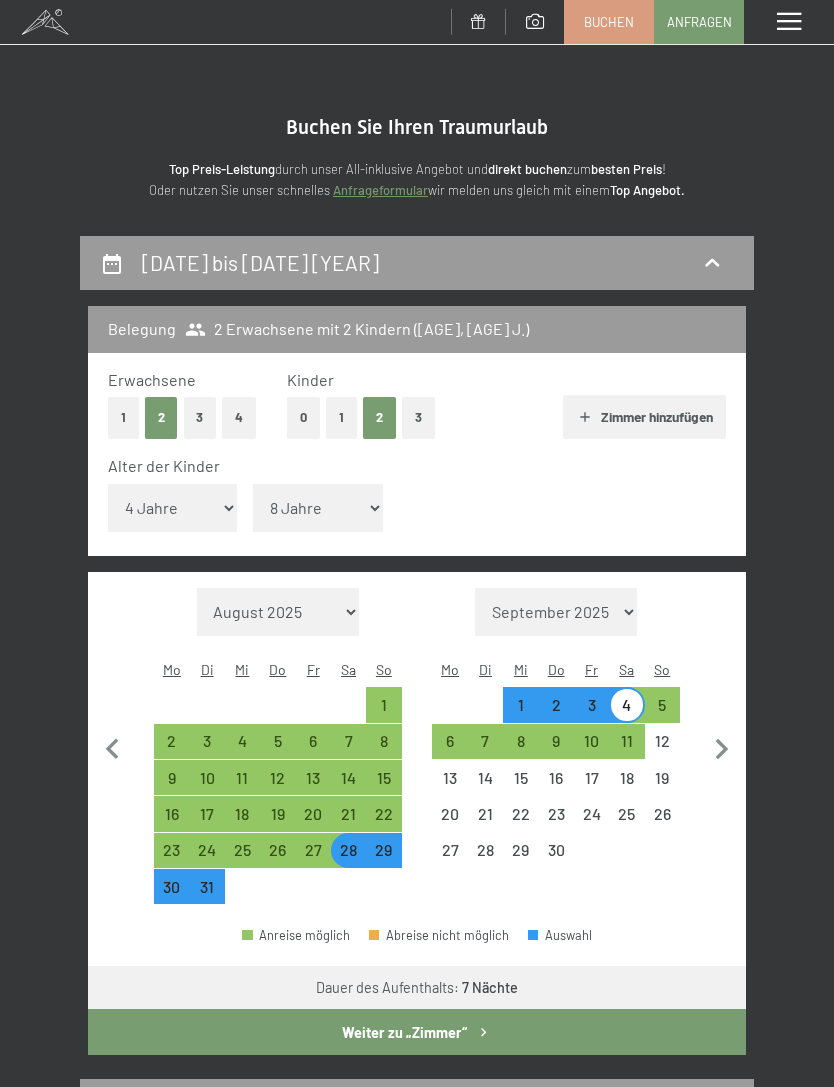 click on "Weiter zu „Zimmer“" at bounding box center (417, 1032) 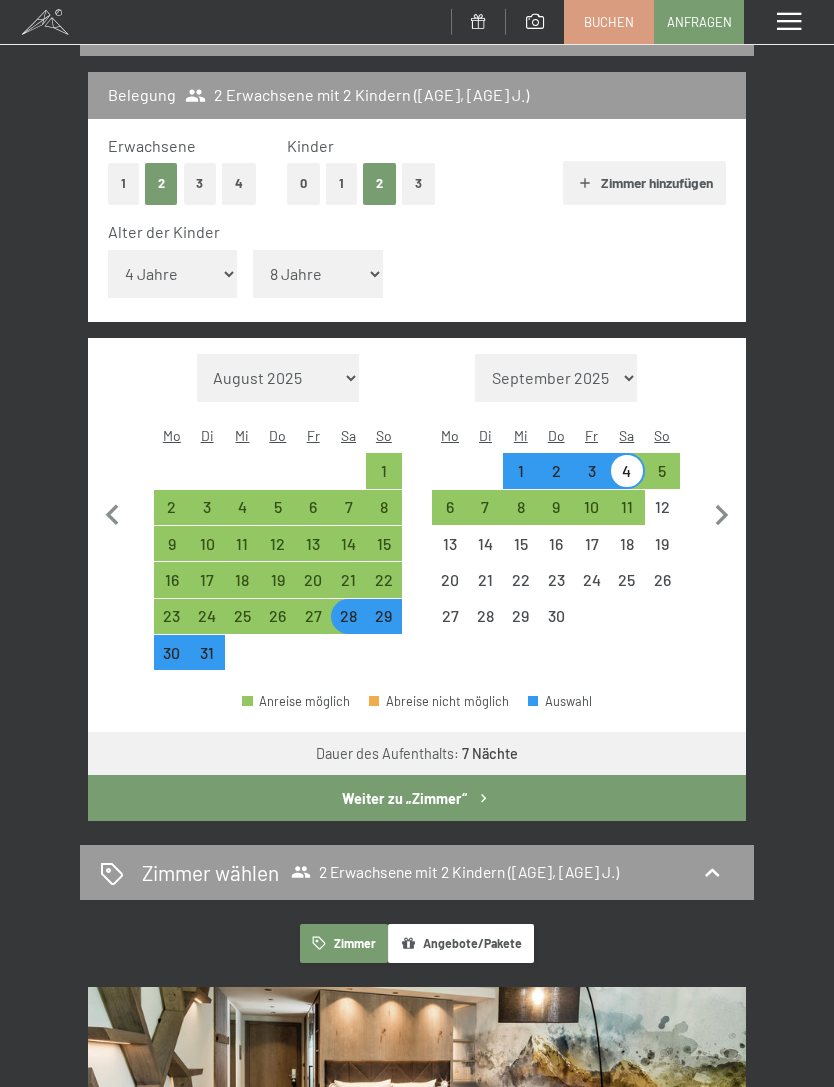 select on "[DATE]" 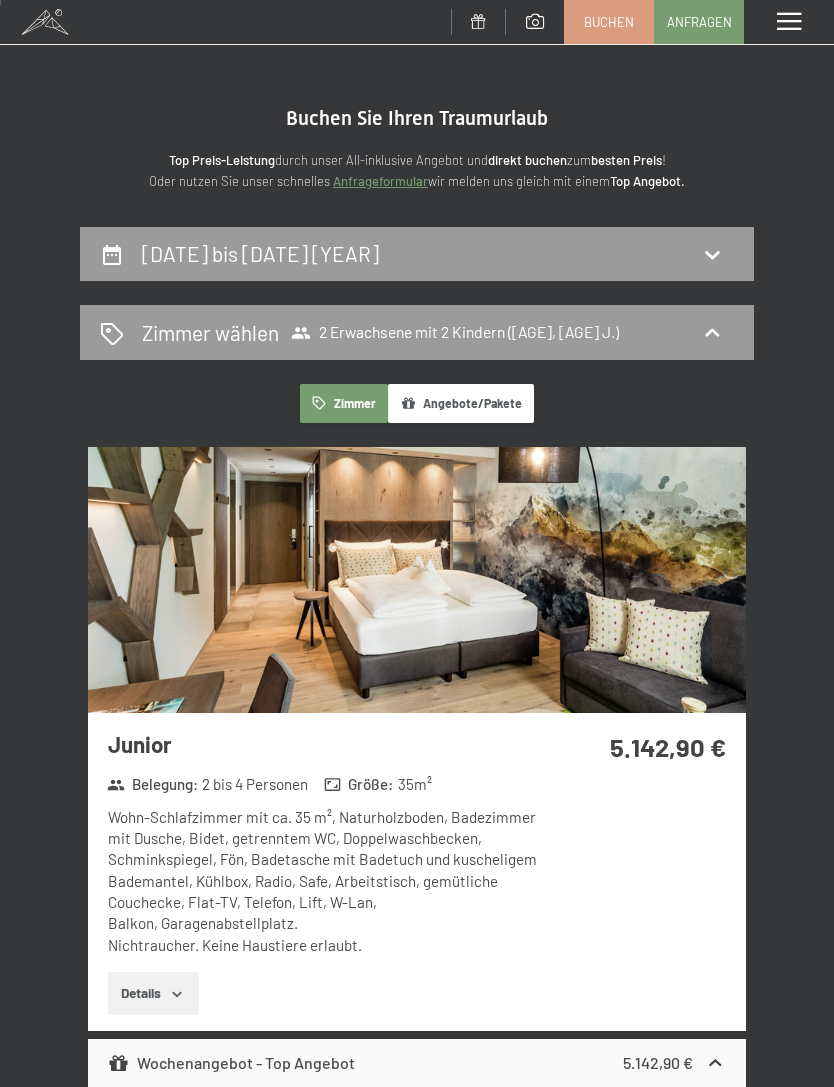 scroll, scrollTop: 6, scrollLeft: 0, axis: vertical 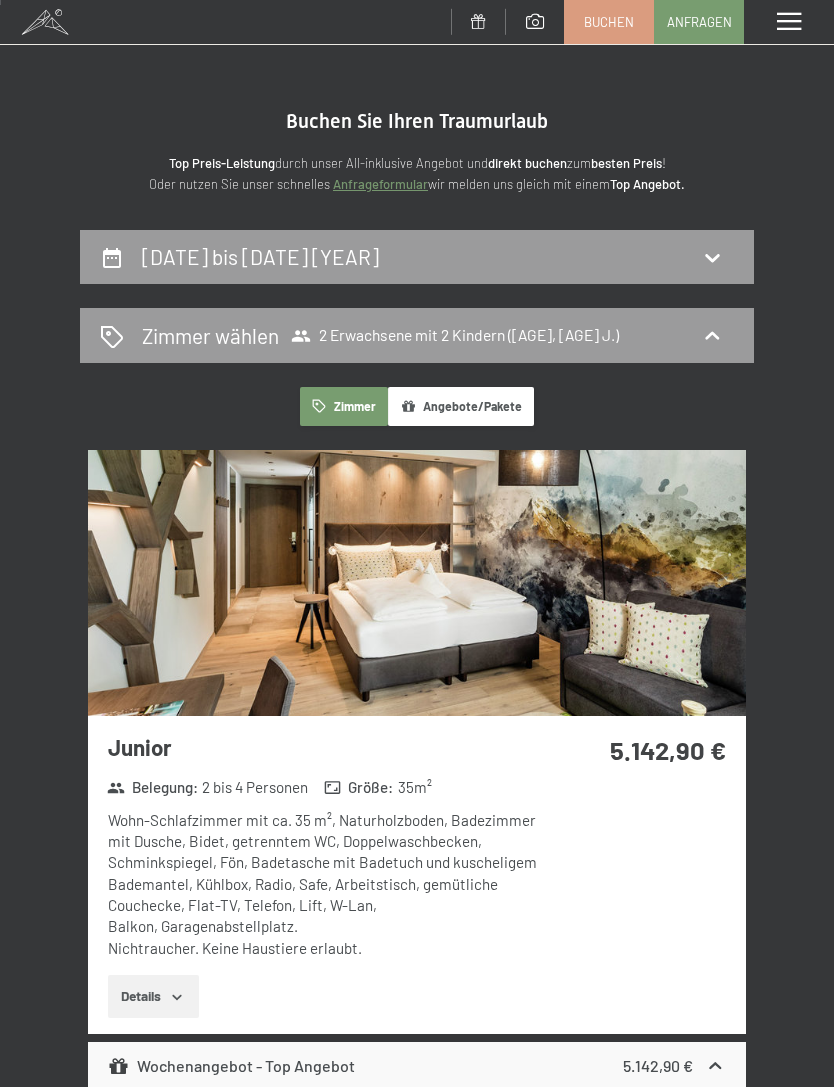 click 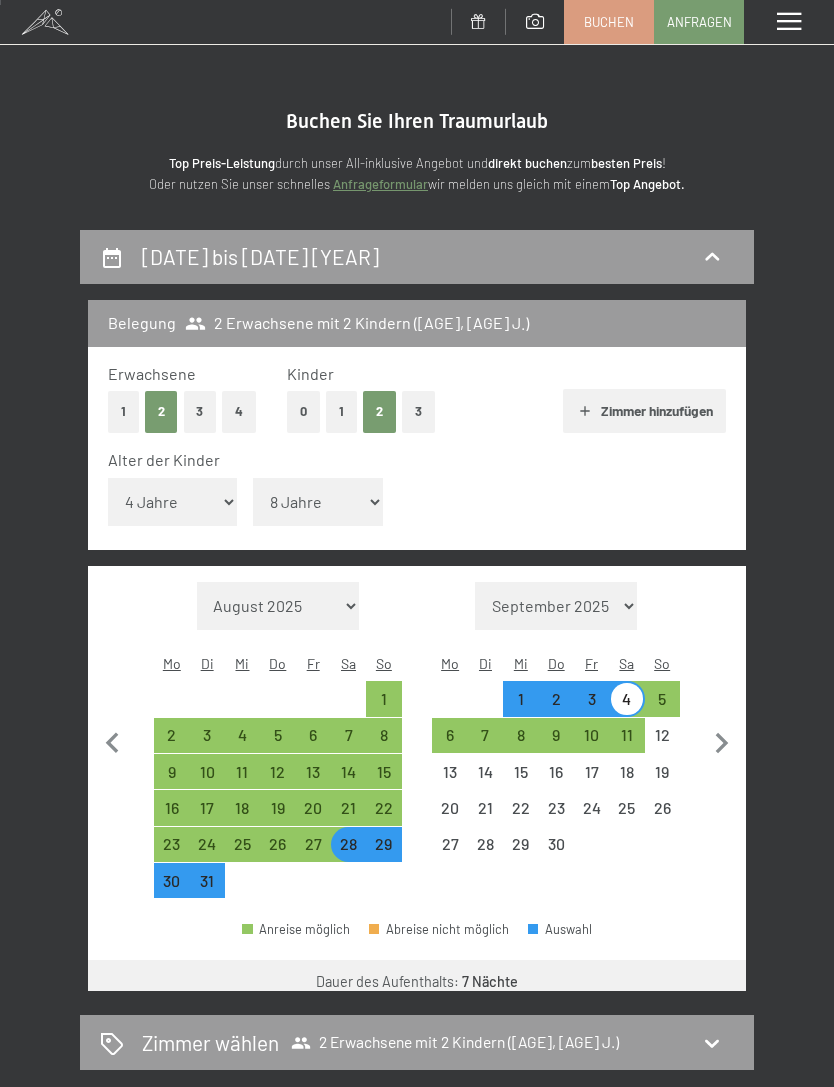 scroll, scrollTop: 234, scrollLeft: 0, axis: vertical 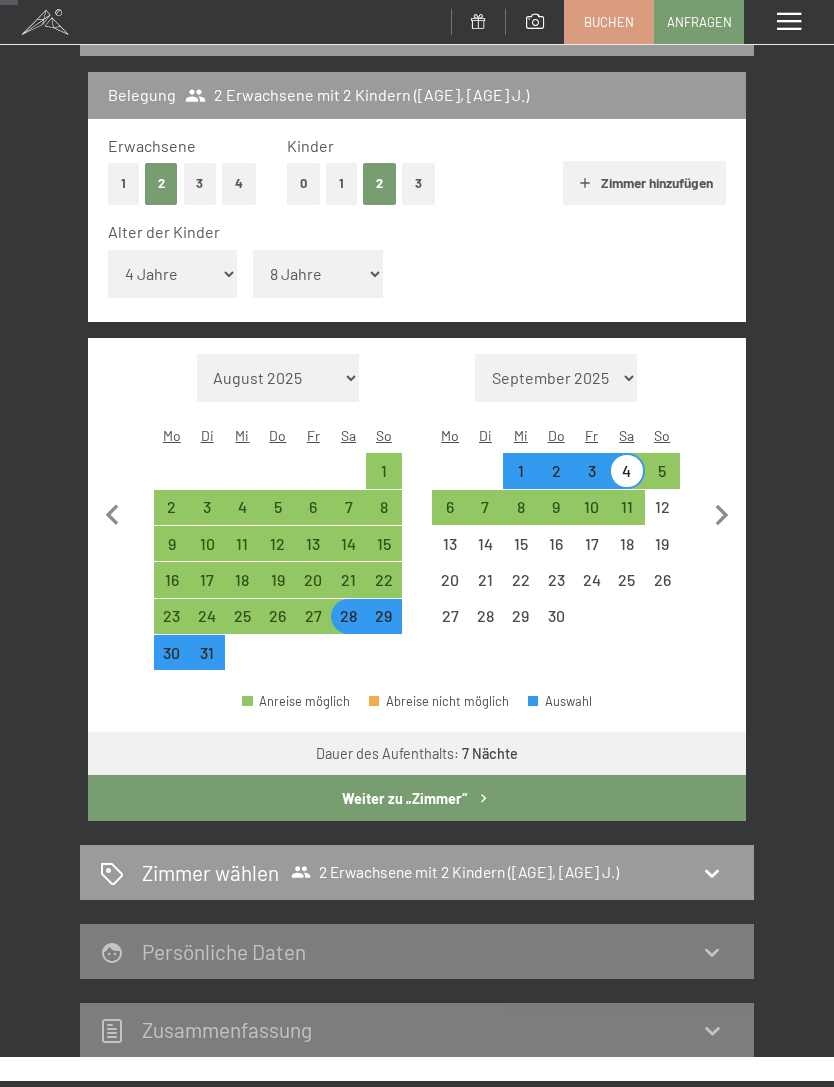 click 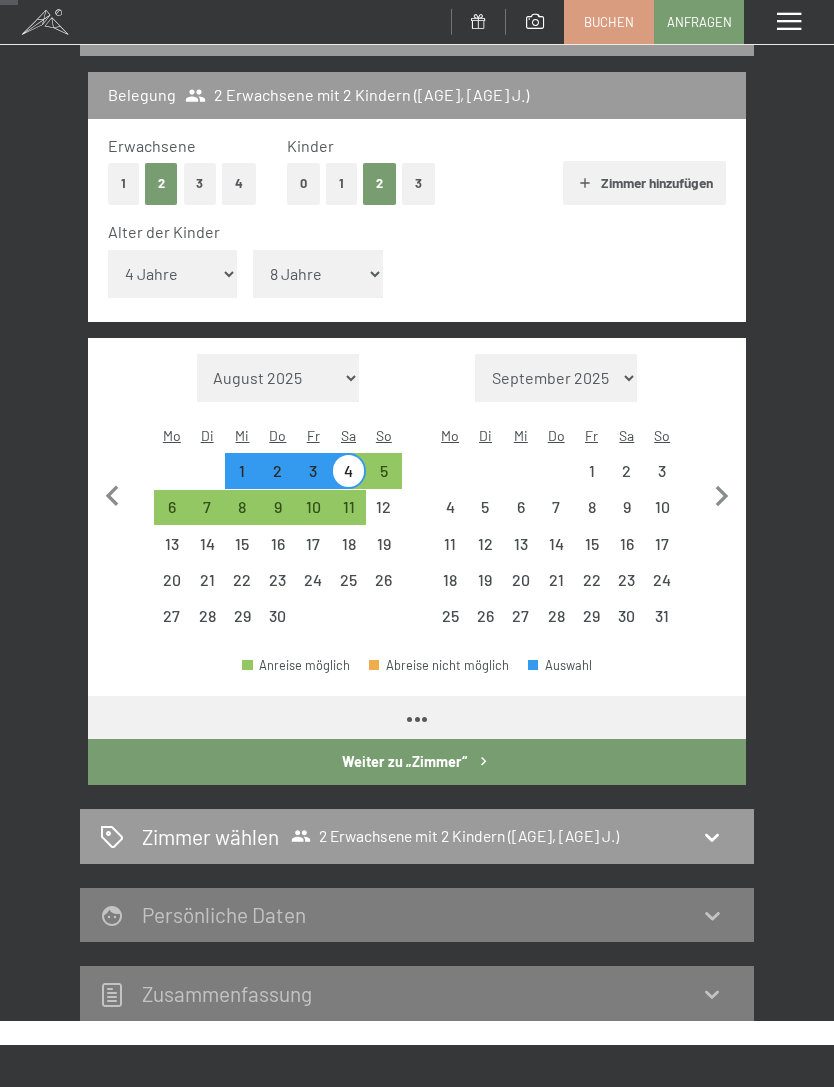 select on "[DATE]" 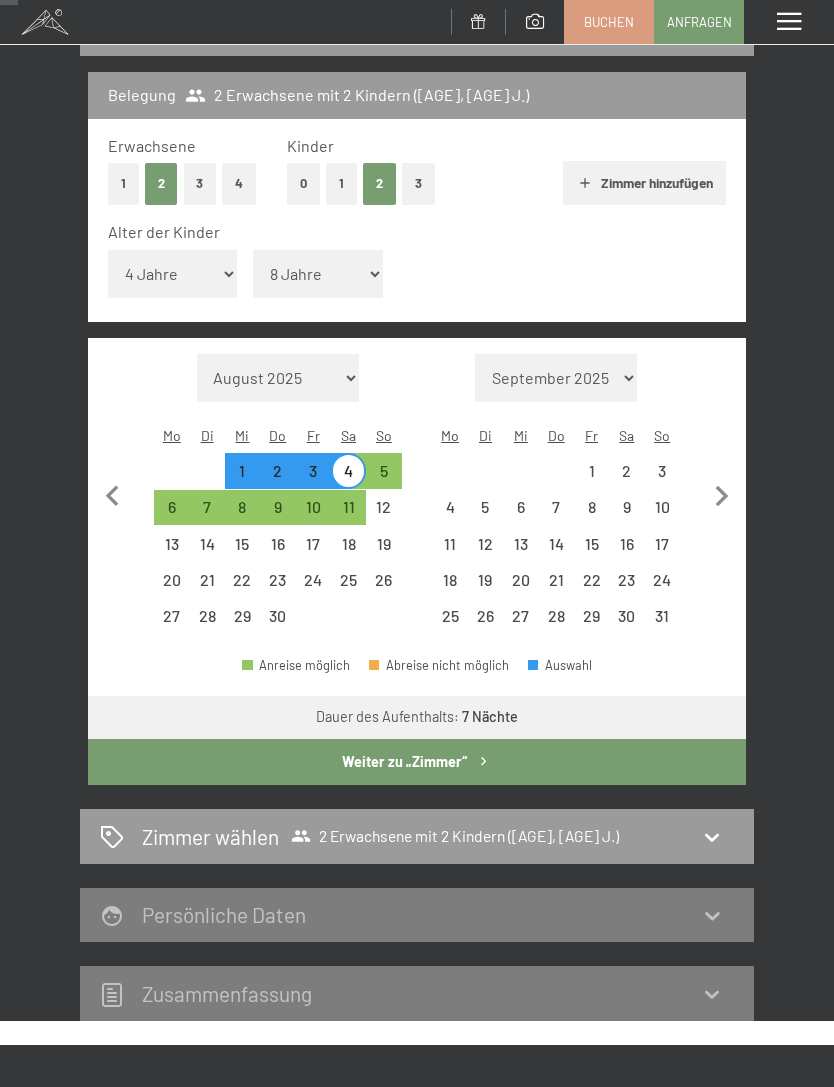 click 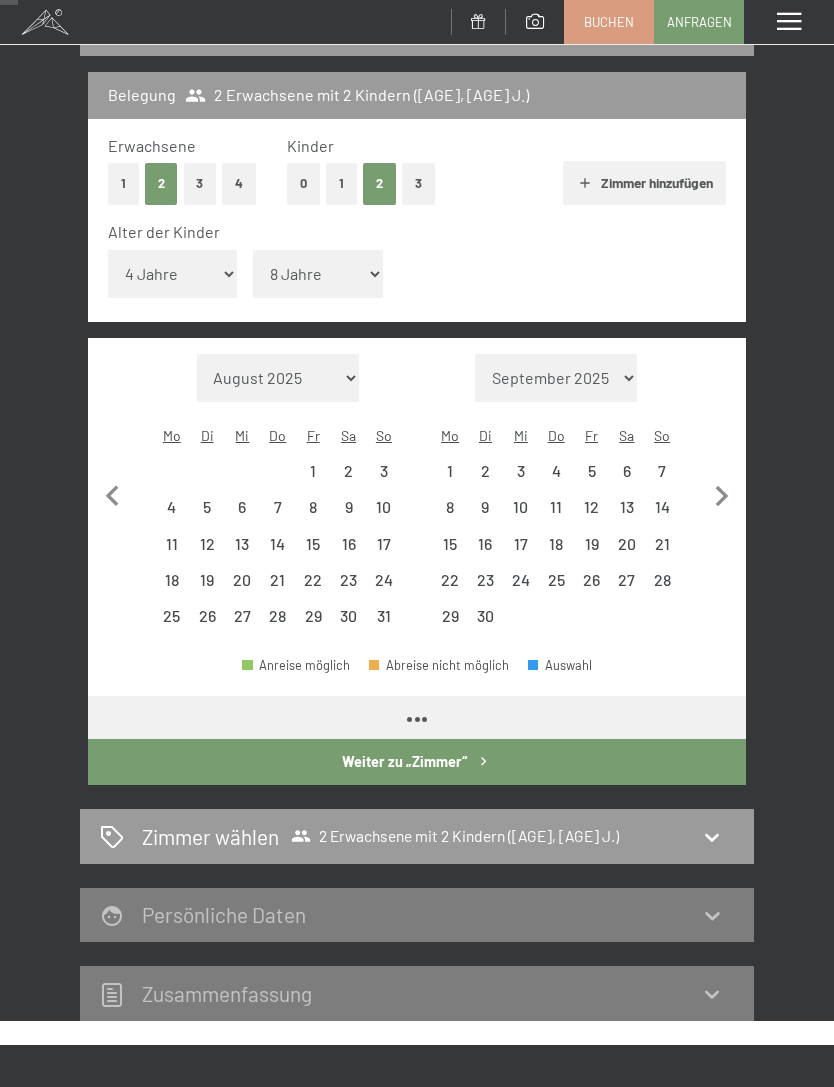 select on "2026-05-01" 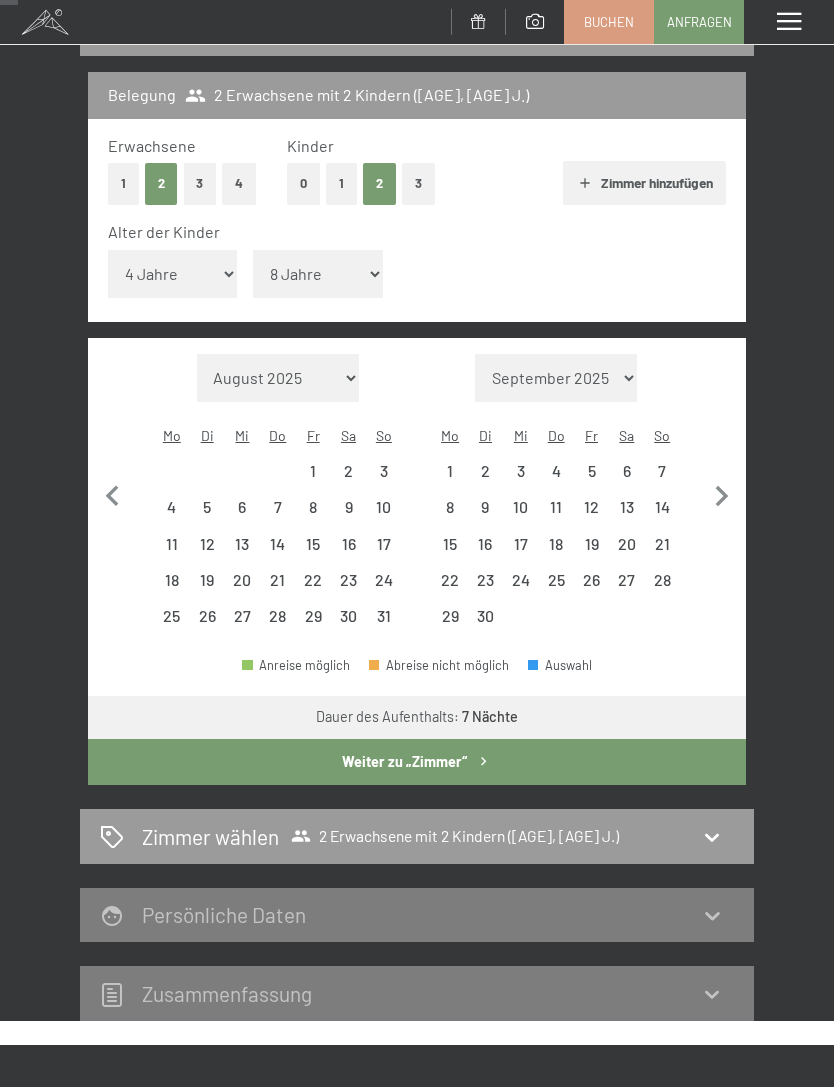 click 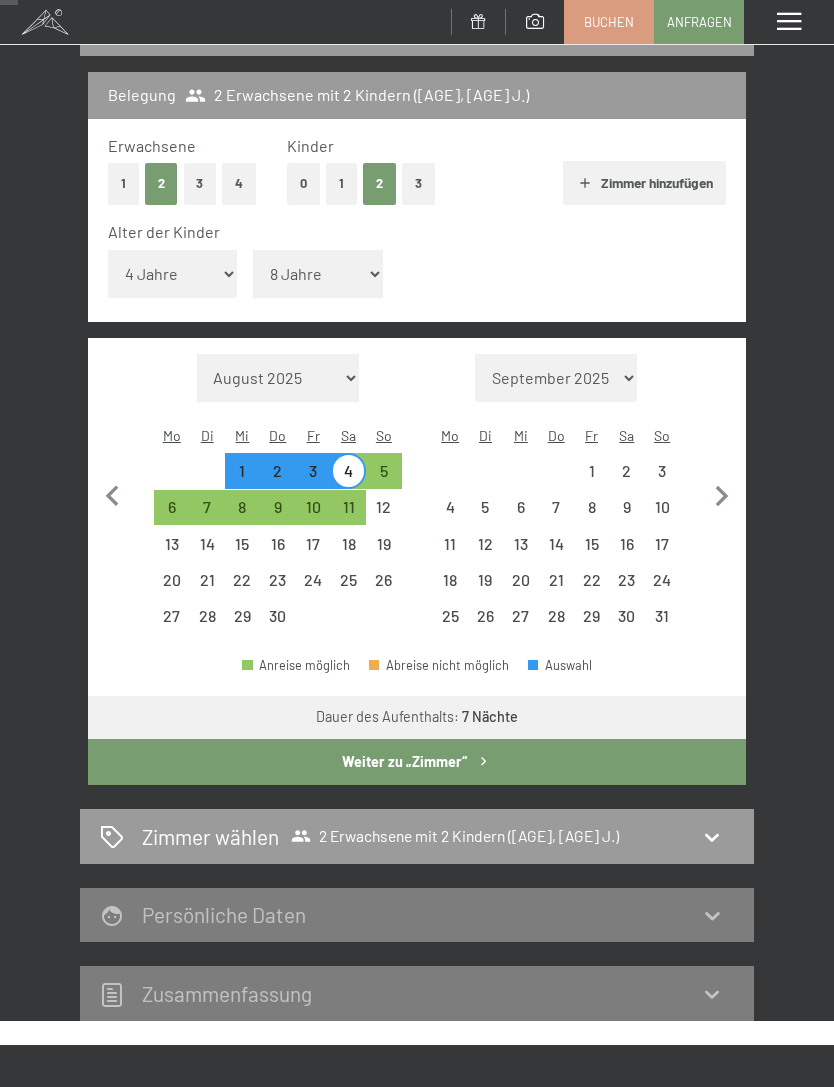 click 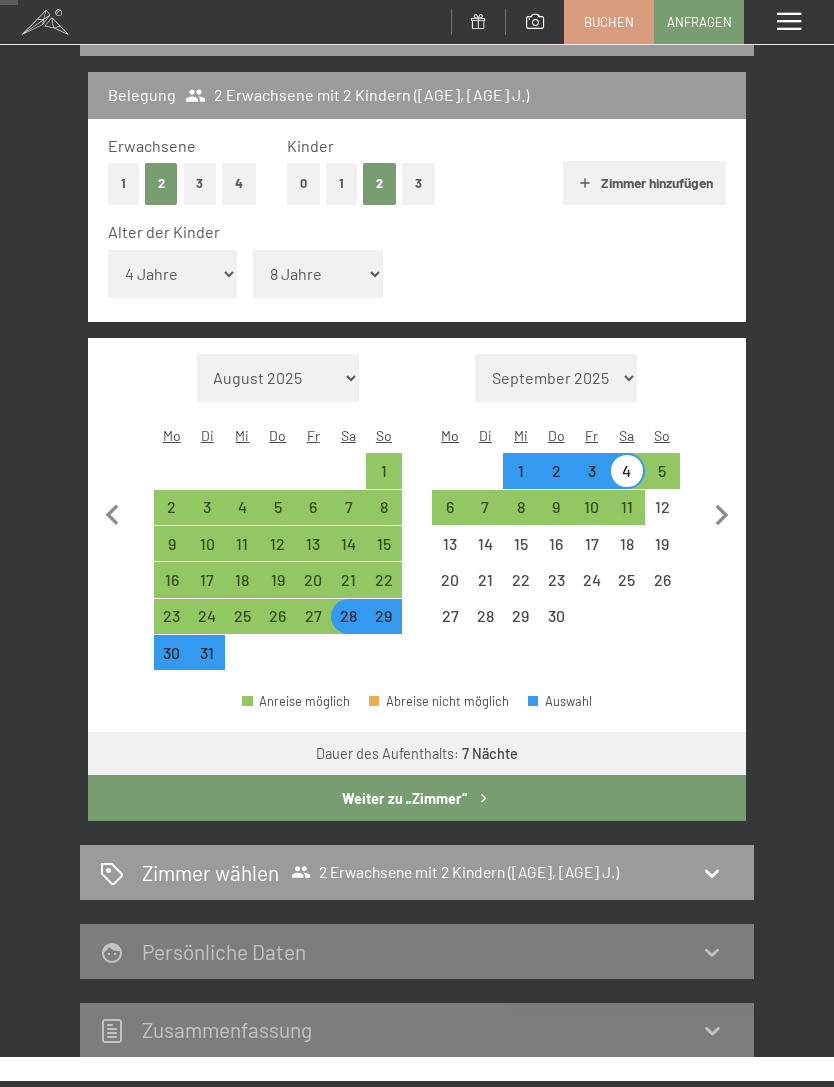 click on "4" at bounding box center (626, 478) 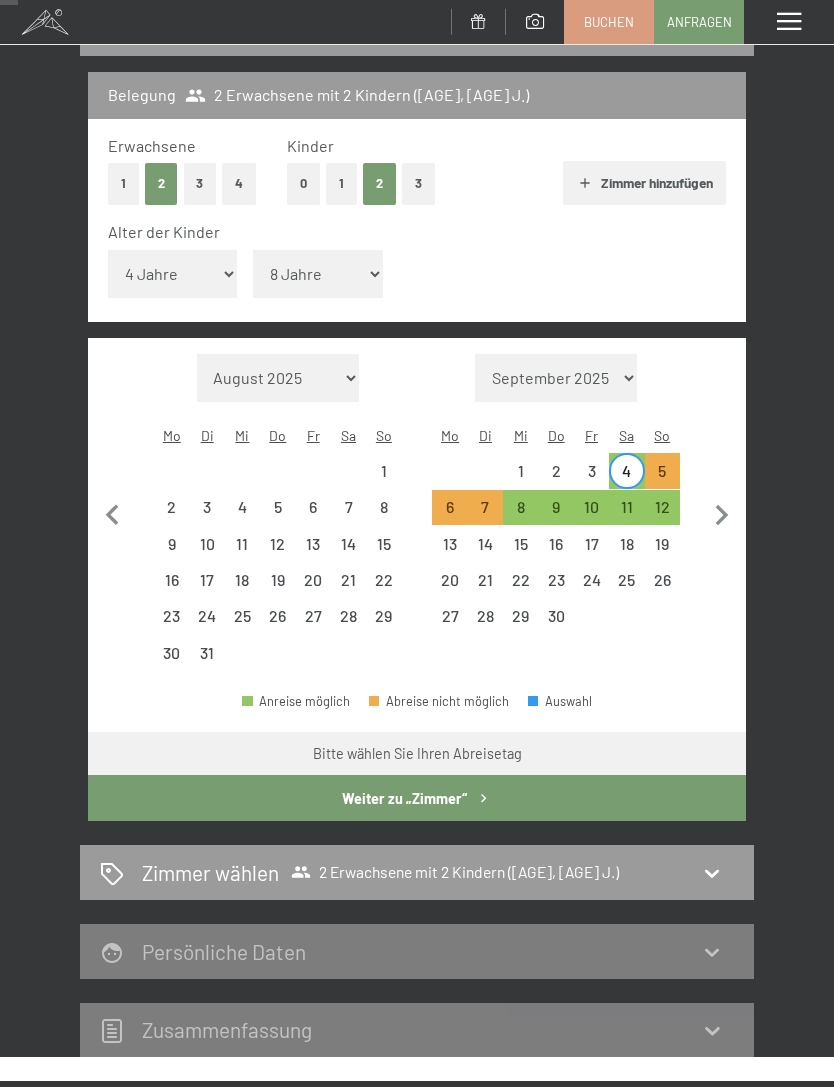 click 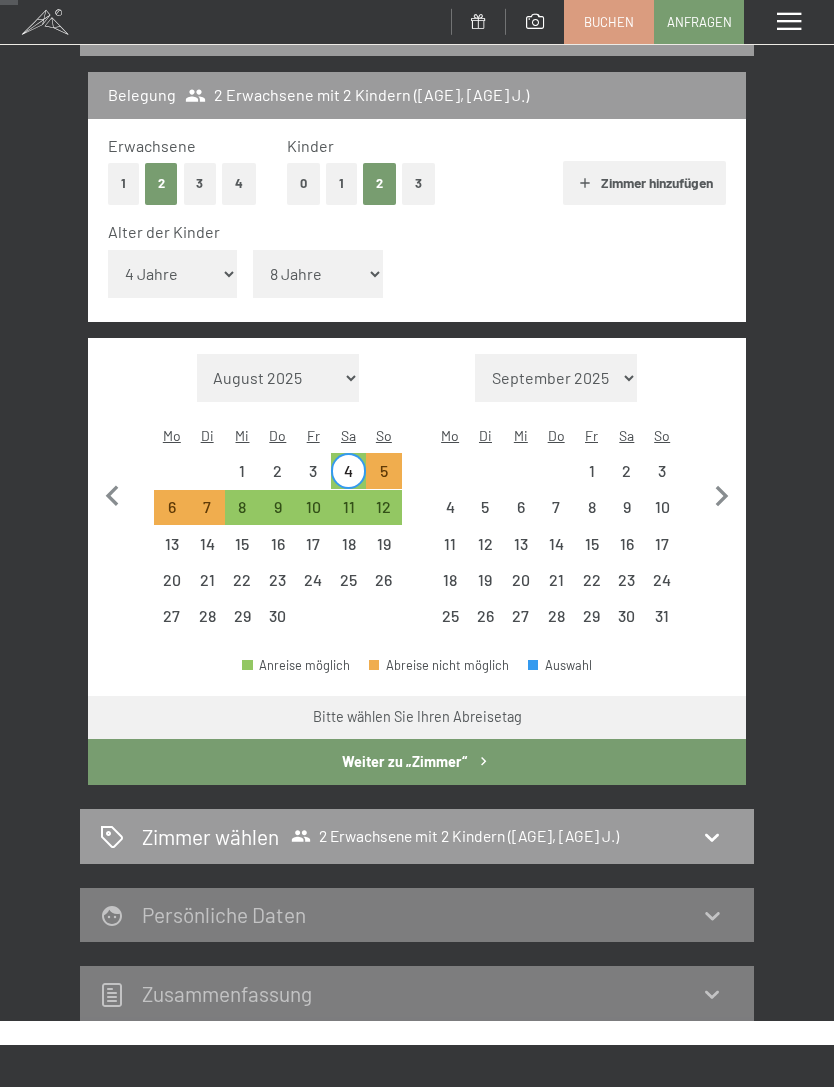 click 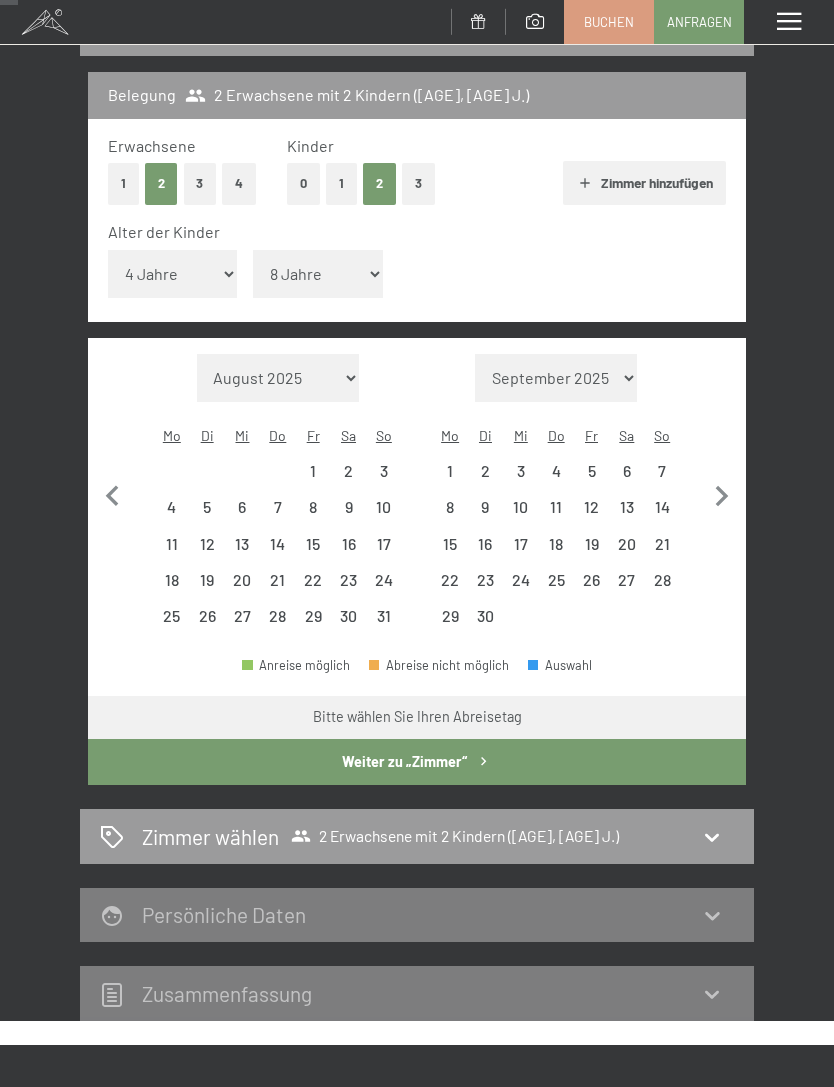 click 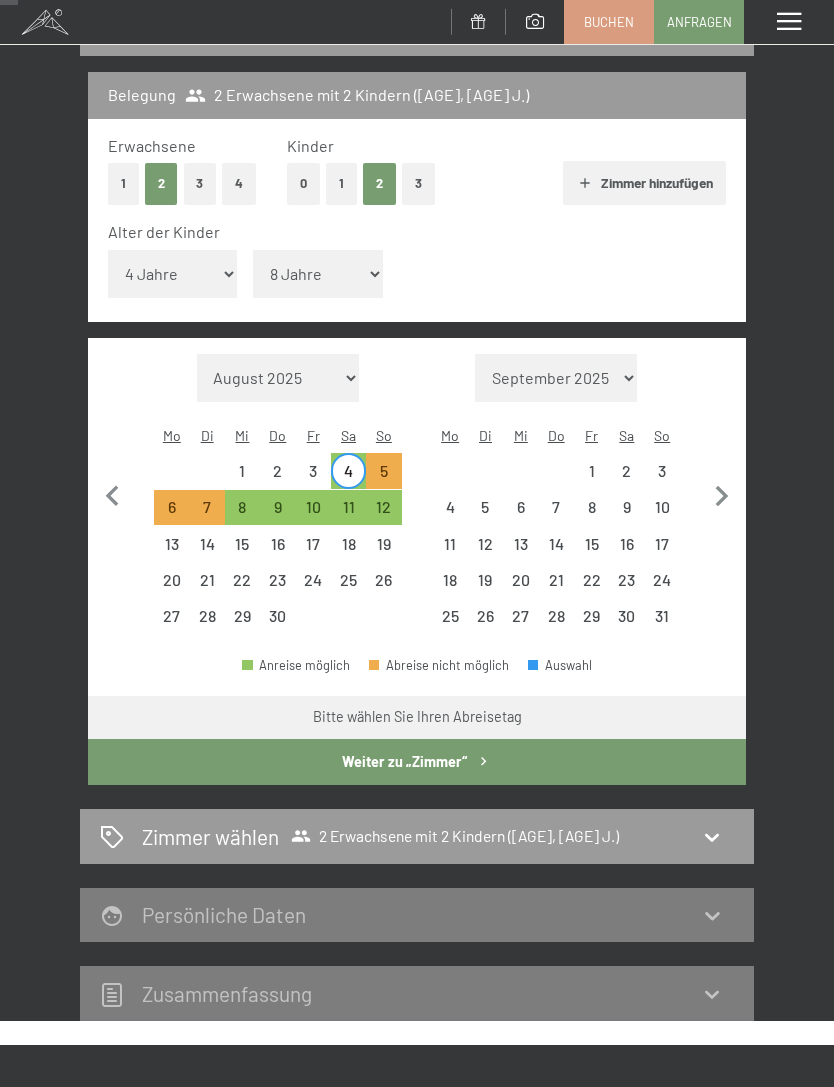 click on "4" at bounding box center [348, 478] 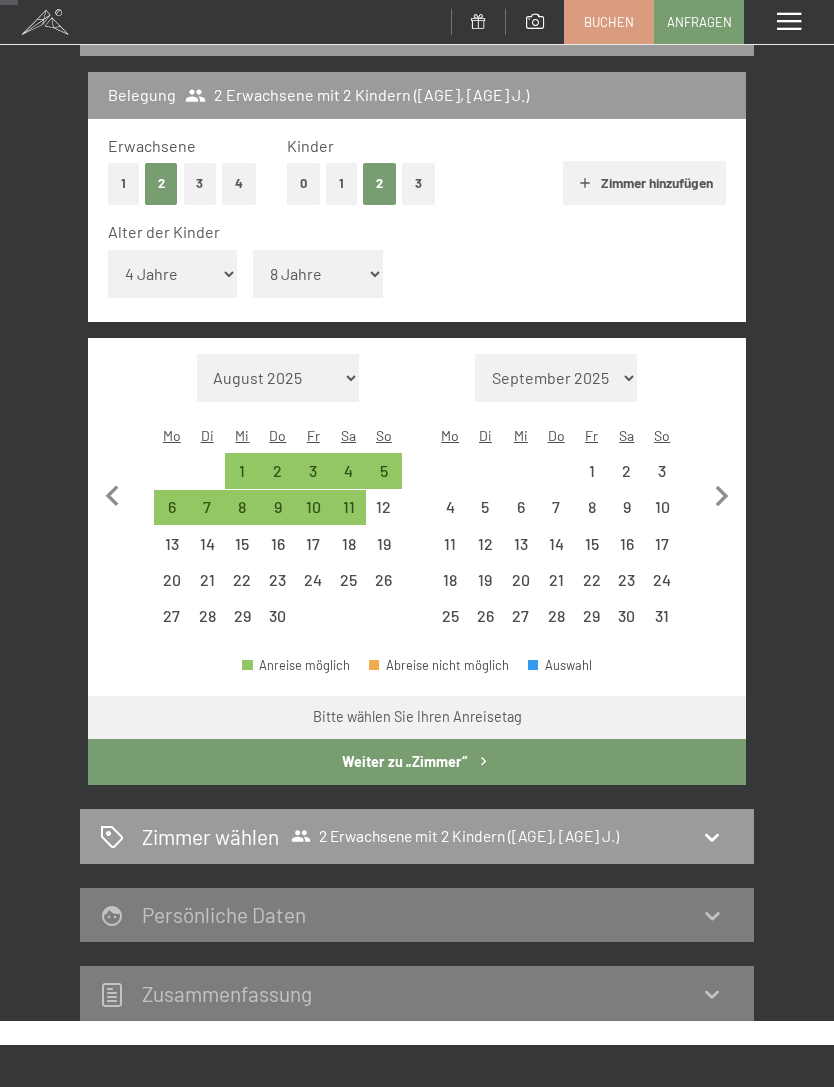 click 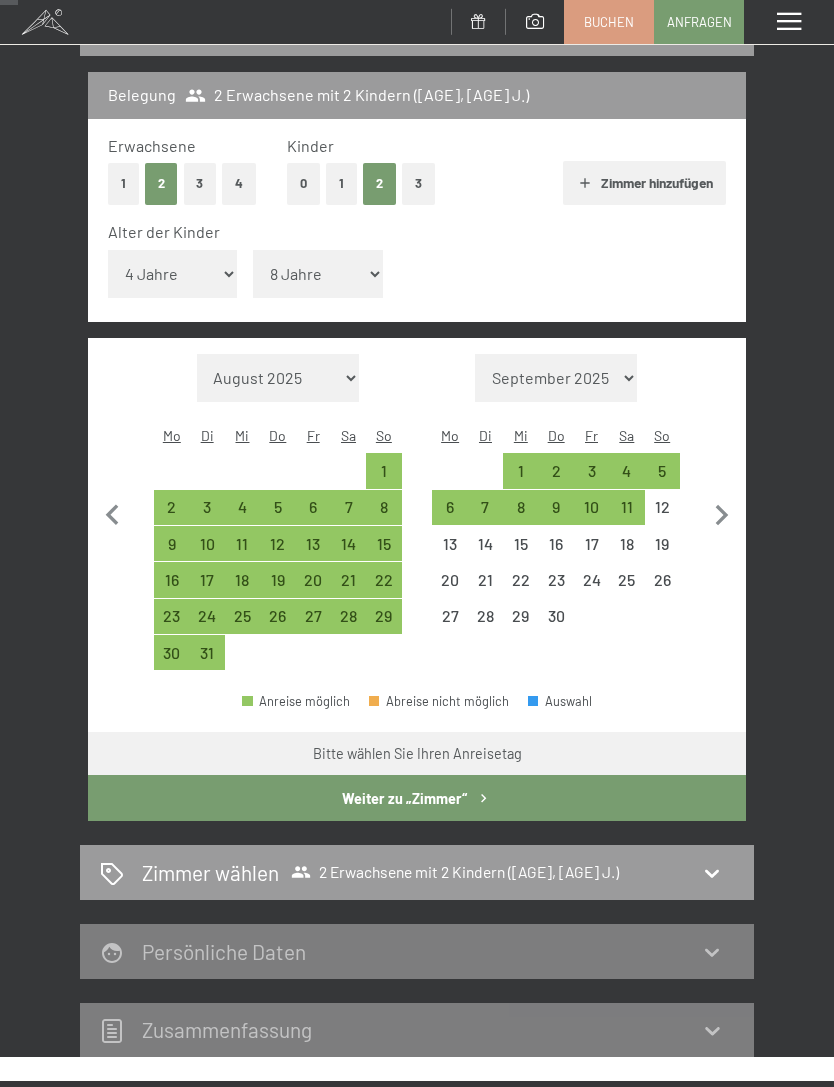 click 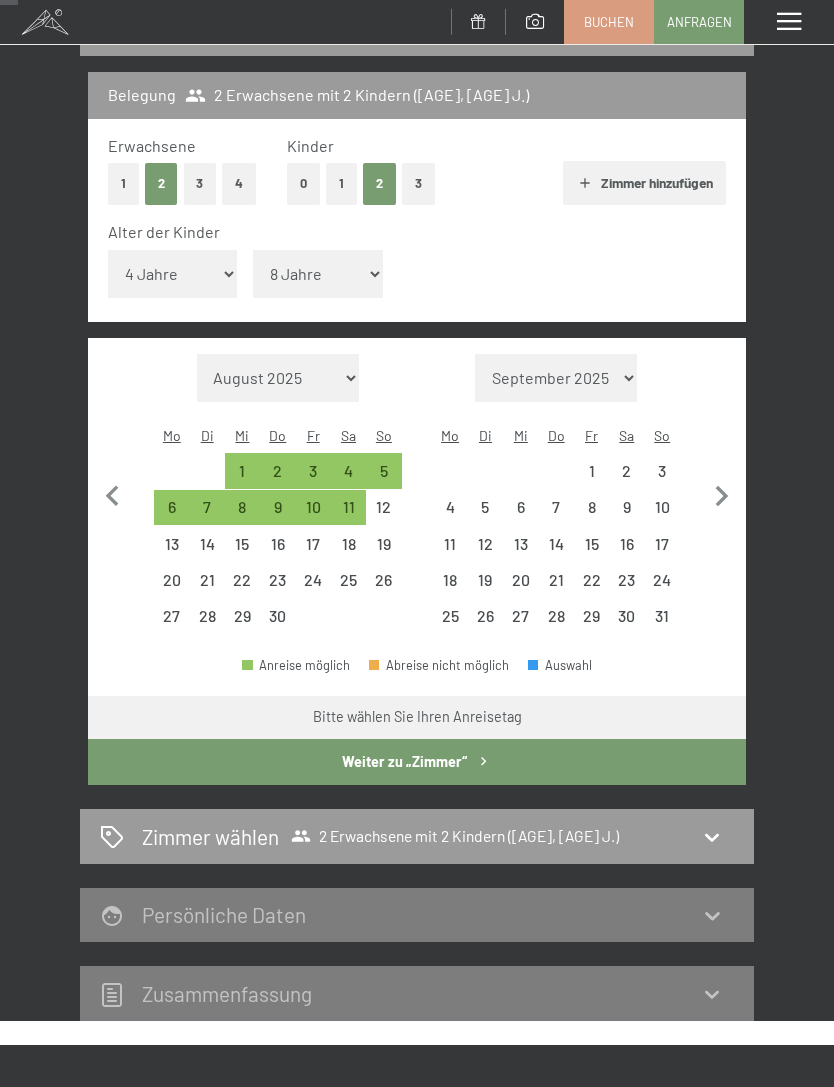 click 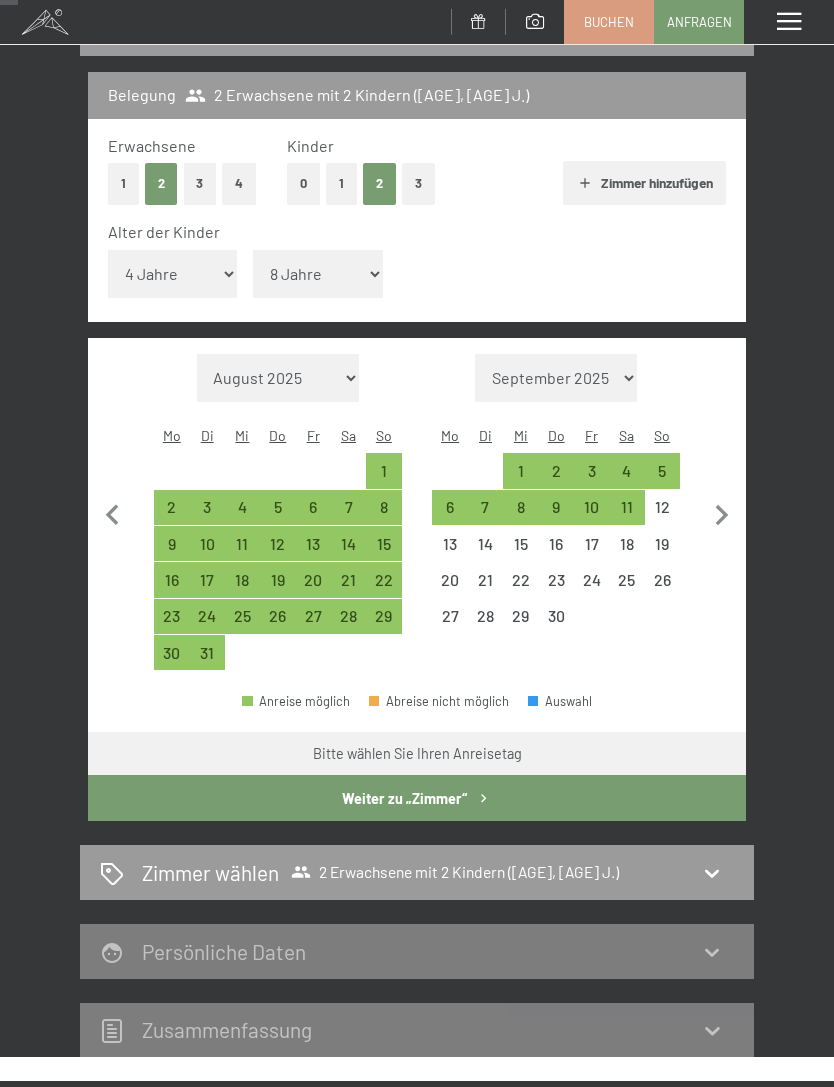 click on "28" at bounding box center [348, 623] 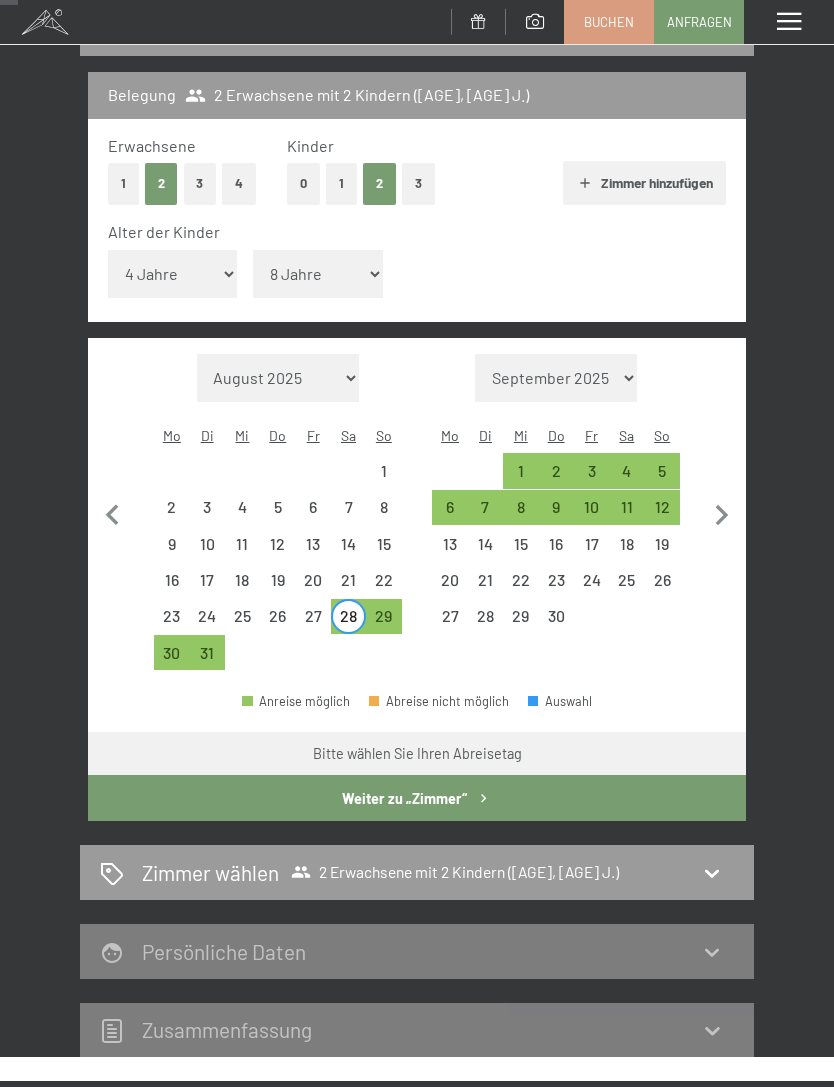 click on "2" at bounding box center (555, 478) 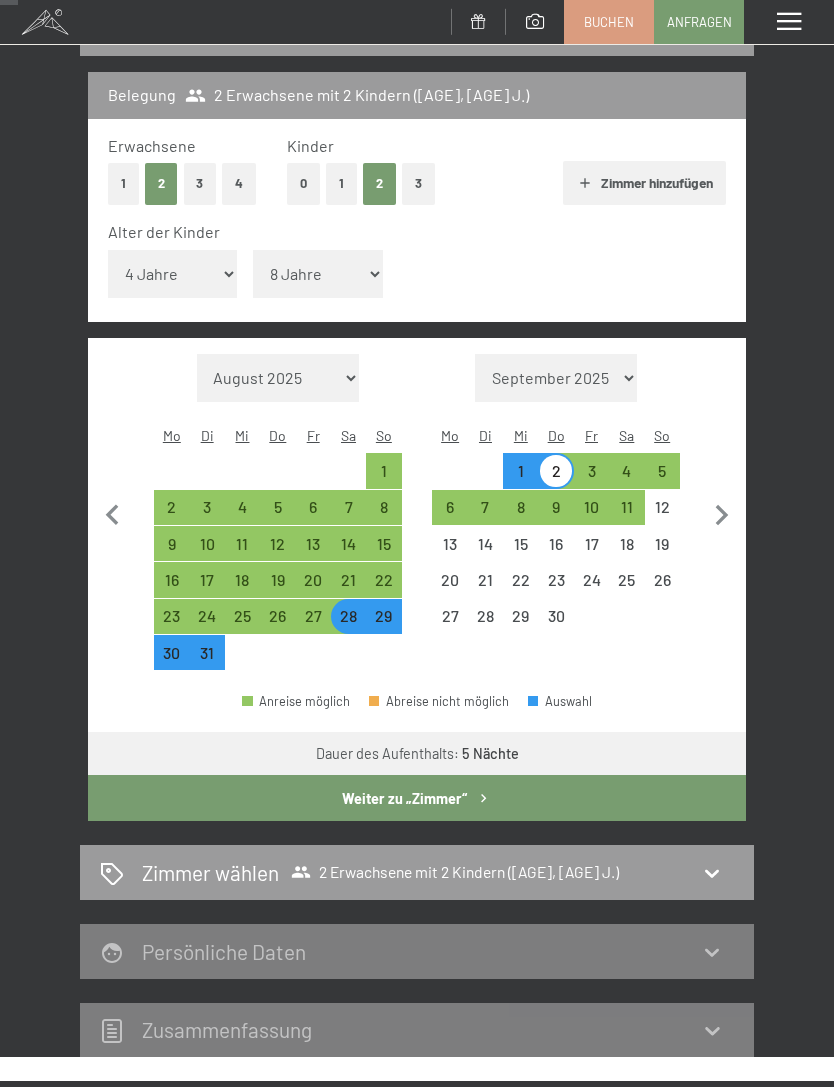 click on "1" at bounding box center [520, 478] 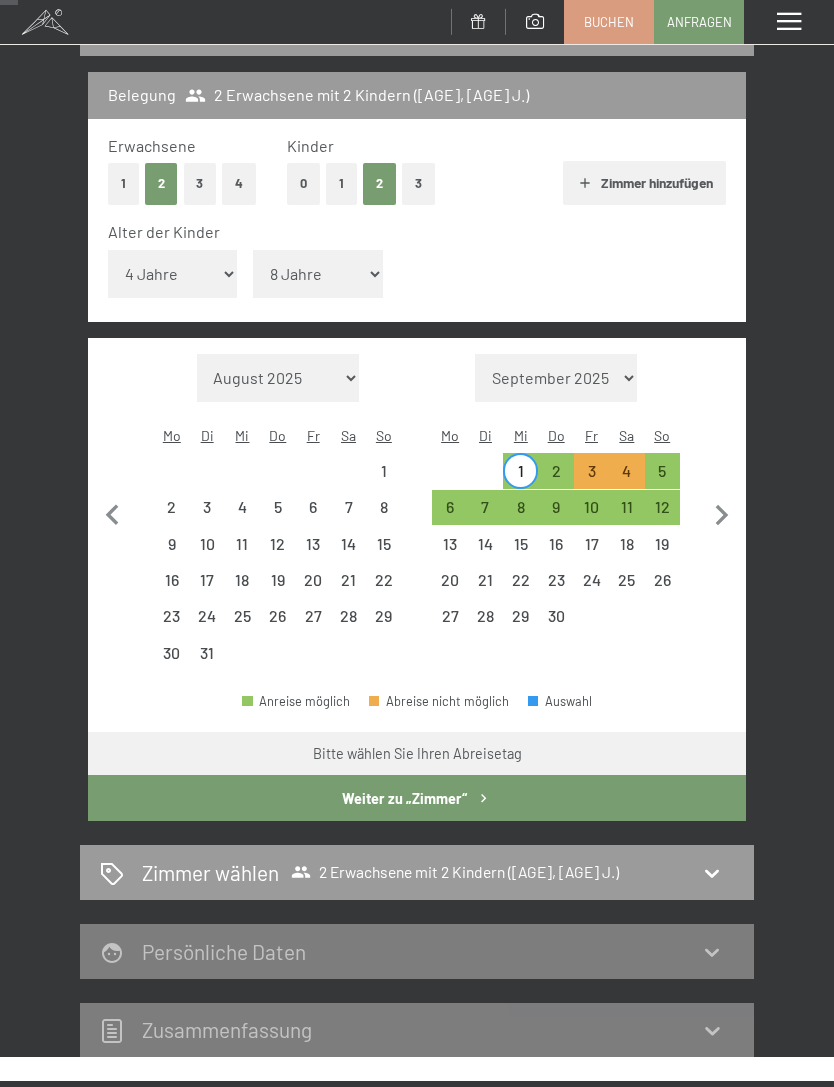 click on "28" at bounding box center [348, 623] 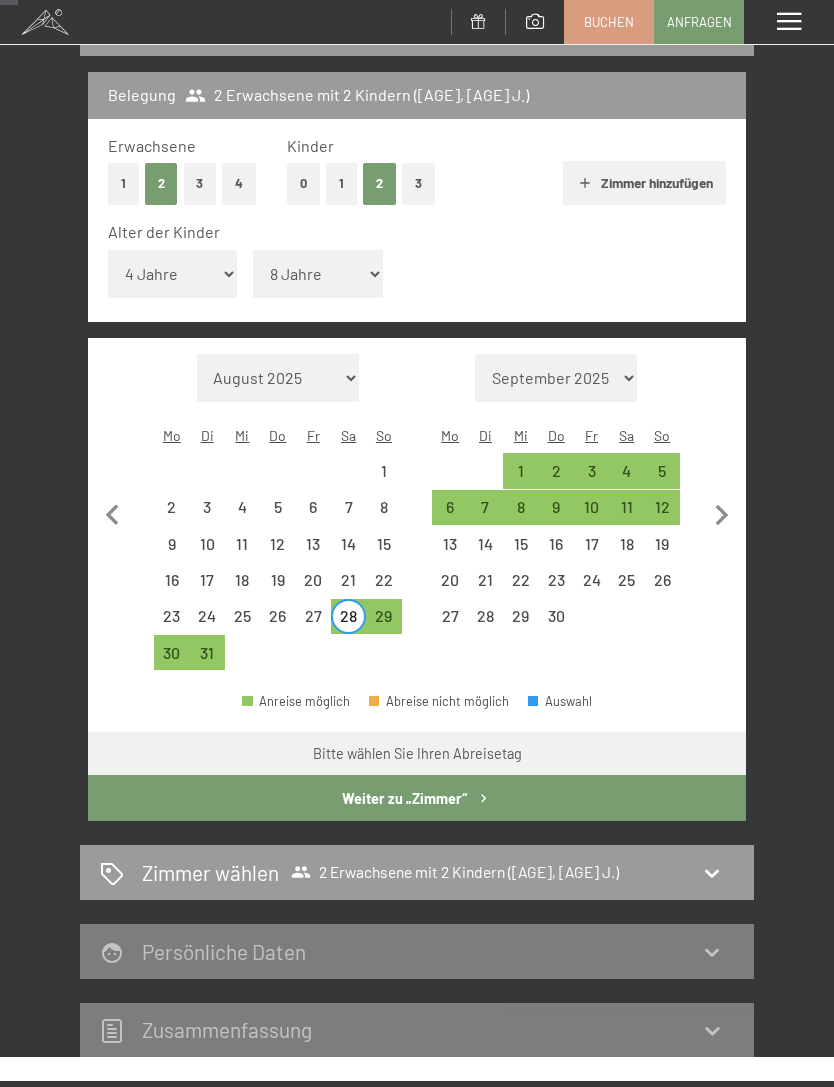 click on "1" at bounding box center (520, 478) 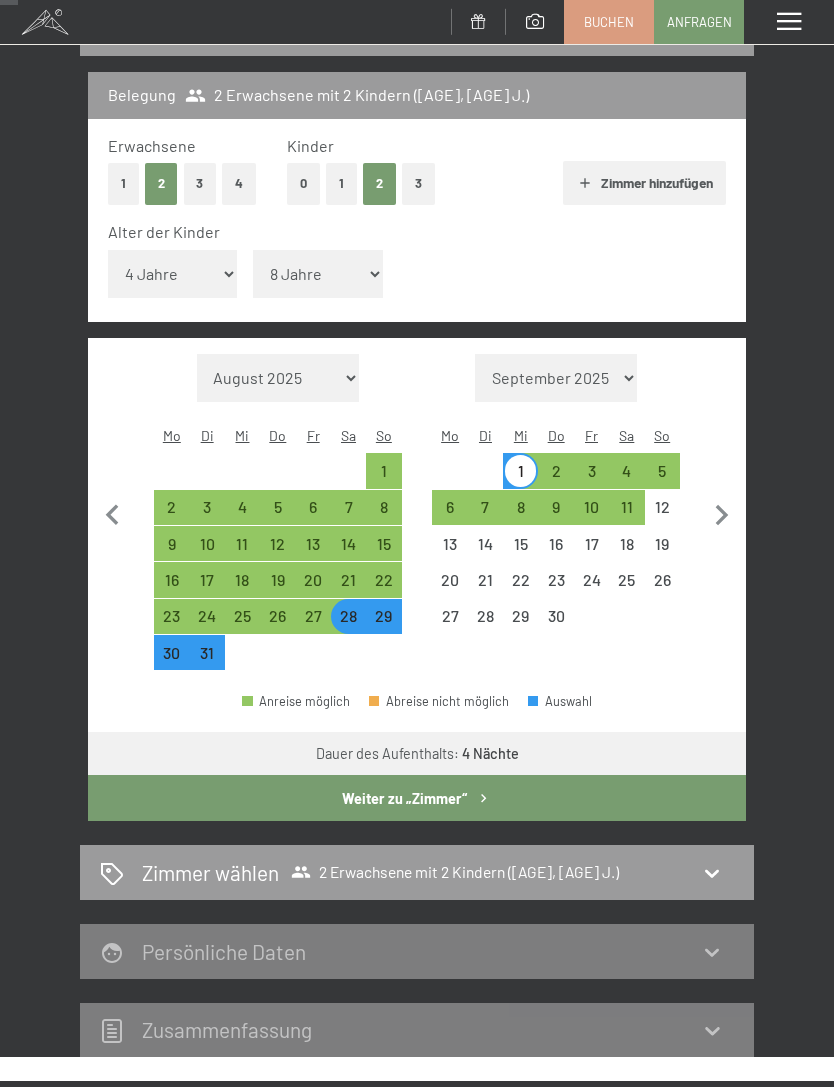 click on "Zimmer wählen 2 Erwachsene mit 2 Kindern (4, 8 J.)" at bounding box center (417, 872) 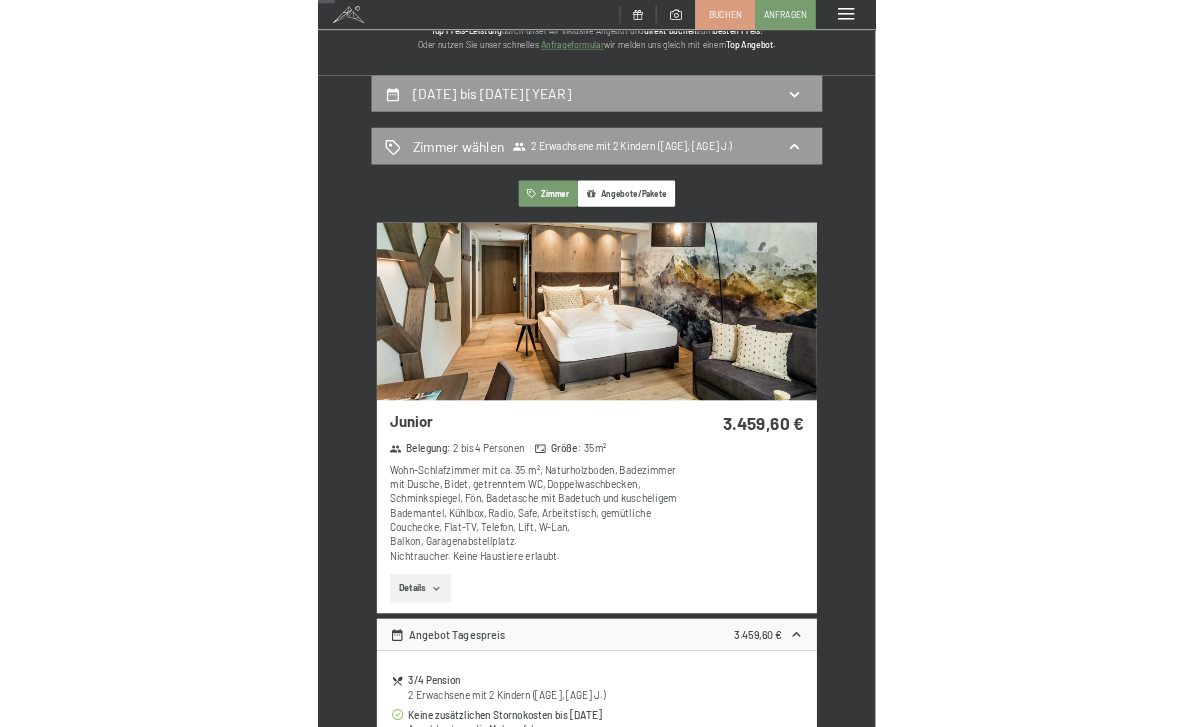 scroll, scrollTop: 0, scrollLeft: 0, axis: both 